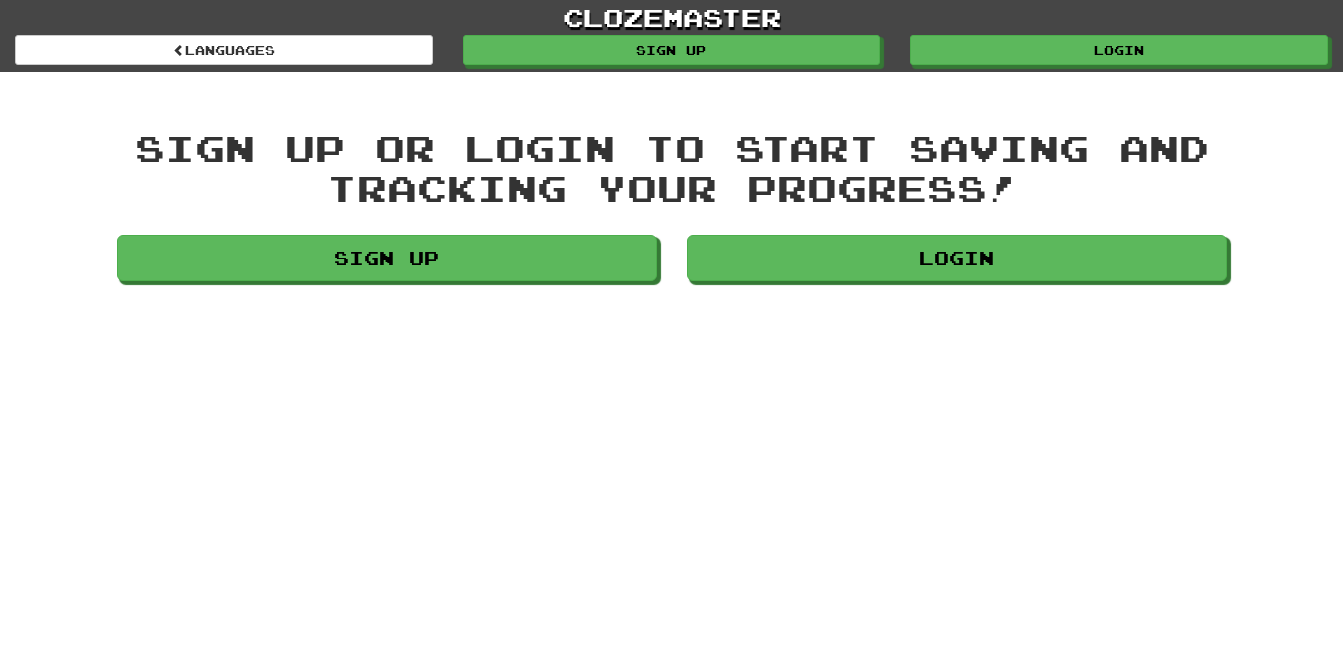 scroll, scrollTop: 0, scrollLeft: 0, axis: both 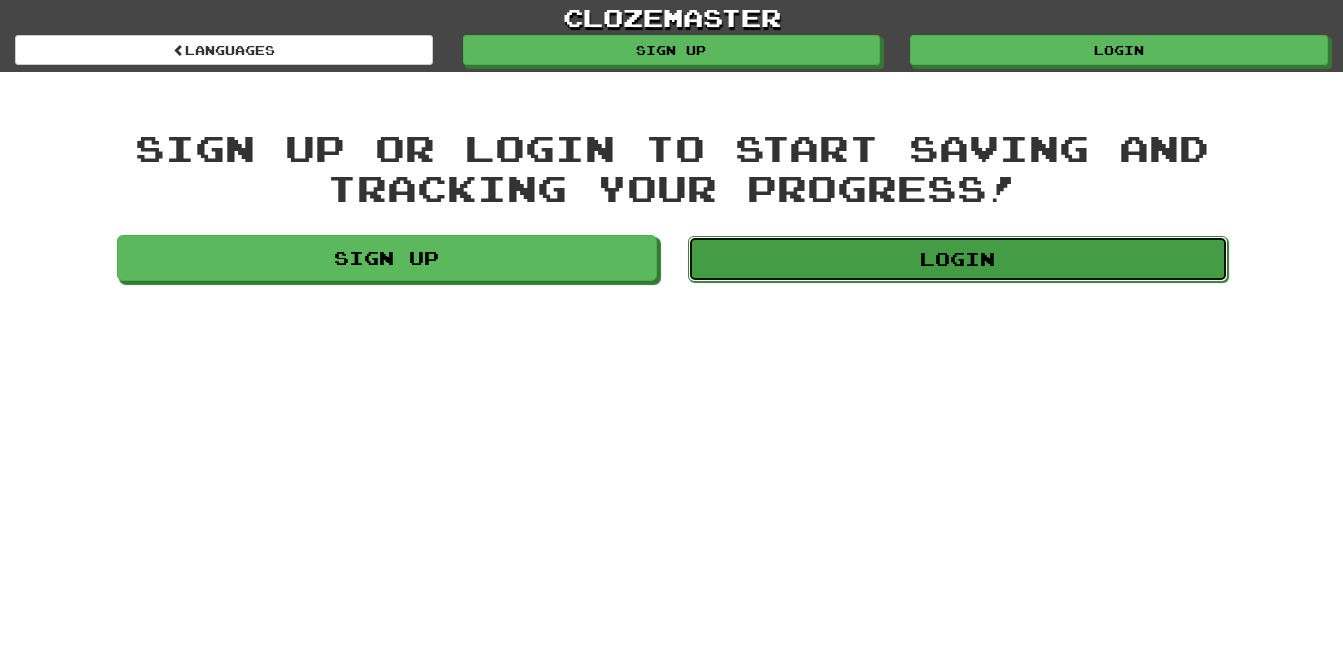 click on "Login" at bounding box center (958, 259) 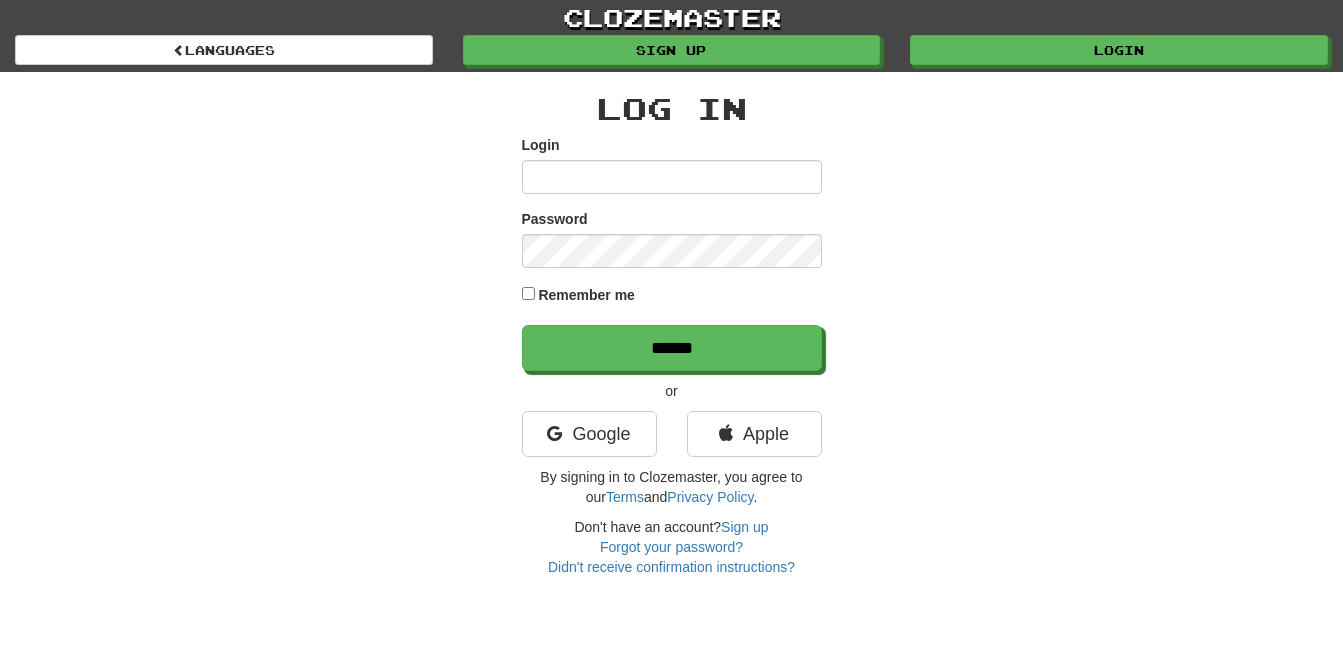 scroll, scrollTop: 0, scrollLeft: 0, axis: both 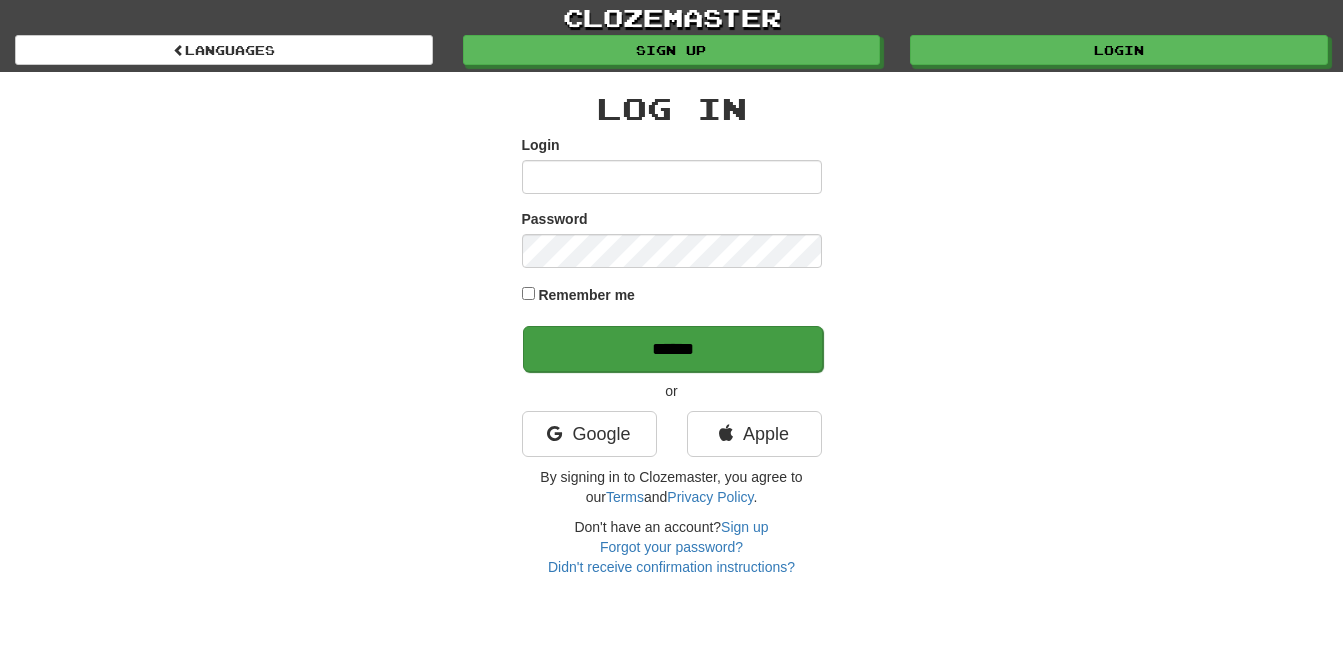 type on "**********" 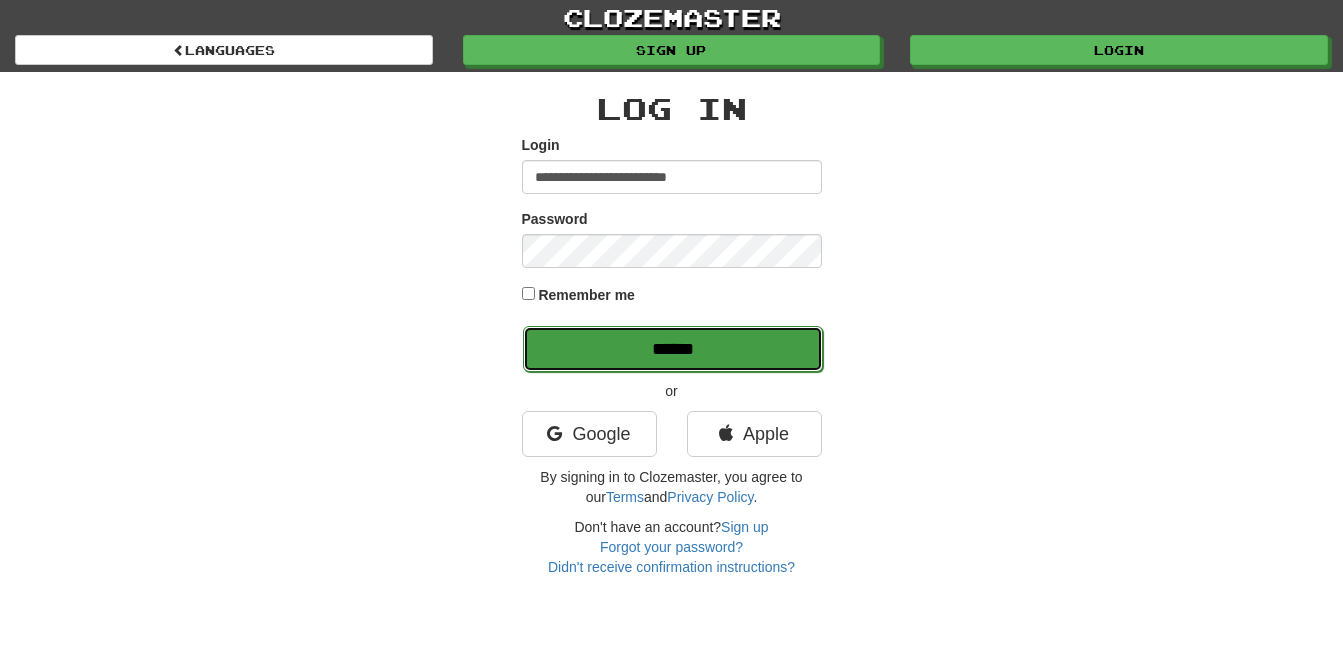 click on "******" at bounding box center (673, 349) 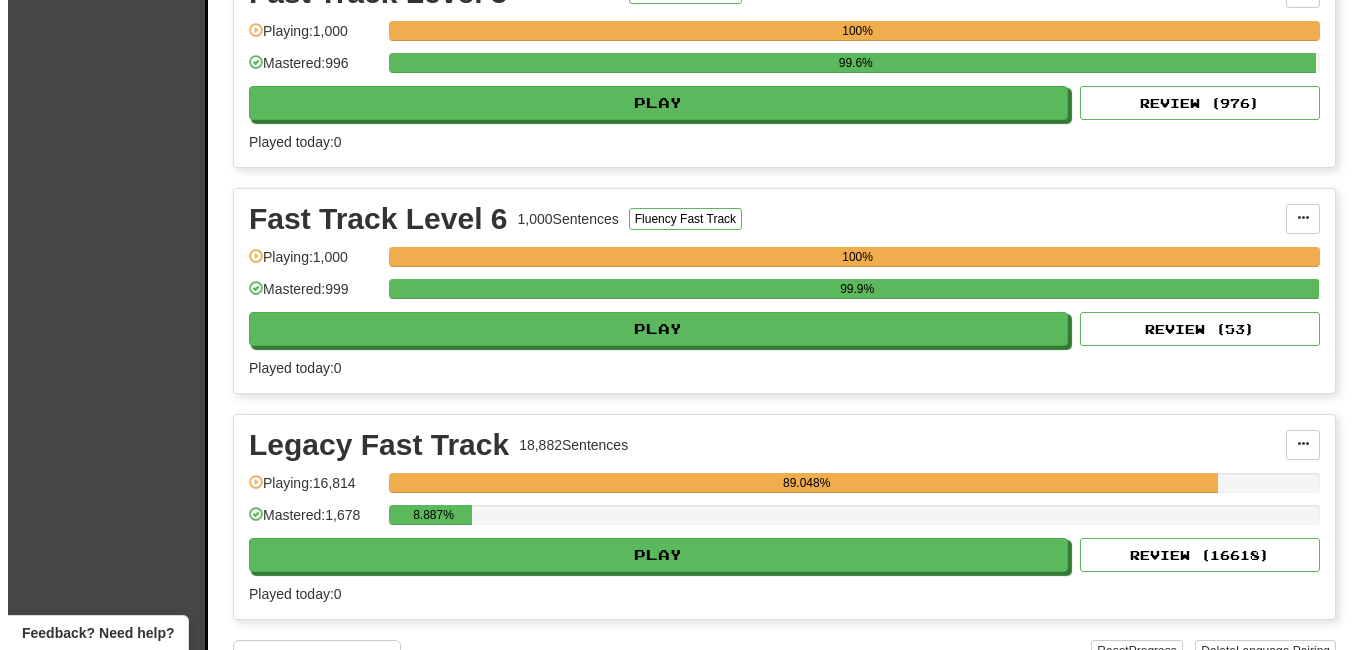 scroll, scrollTop: 1404, scrollLeft: 0, axis: vertical 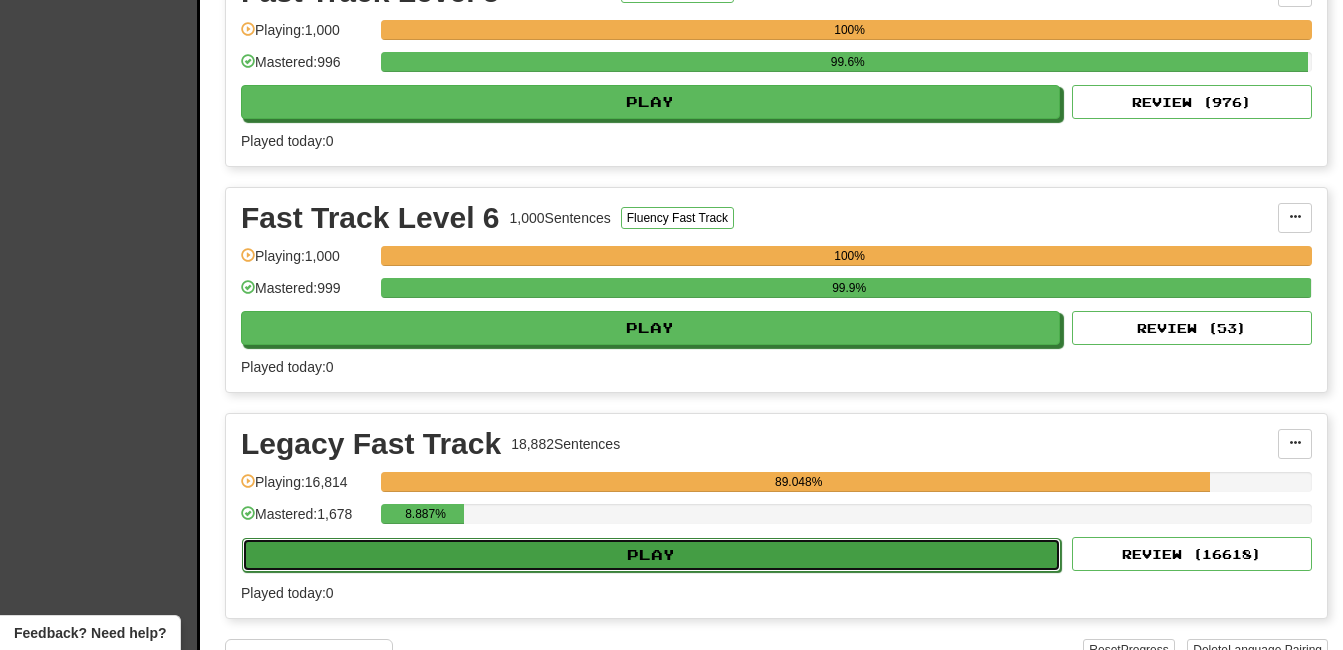 click on "Play" at bounding box center [651, 555] 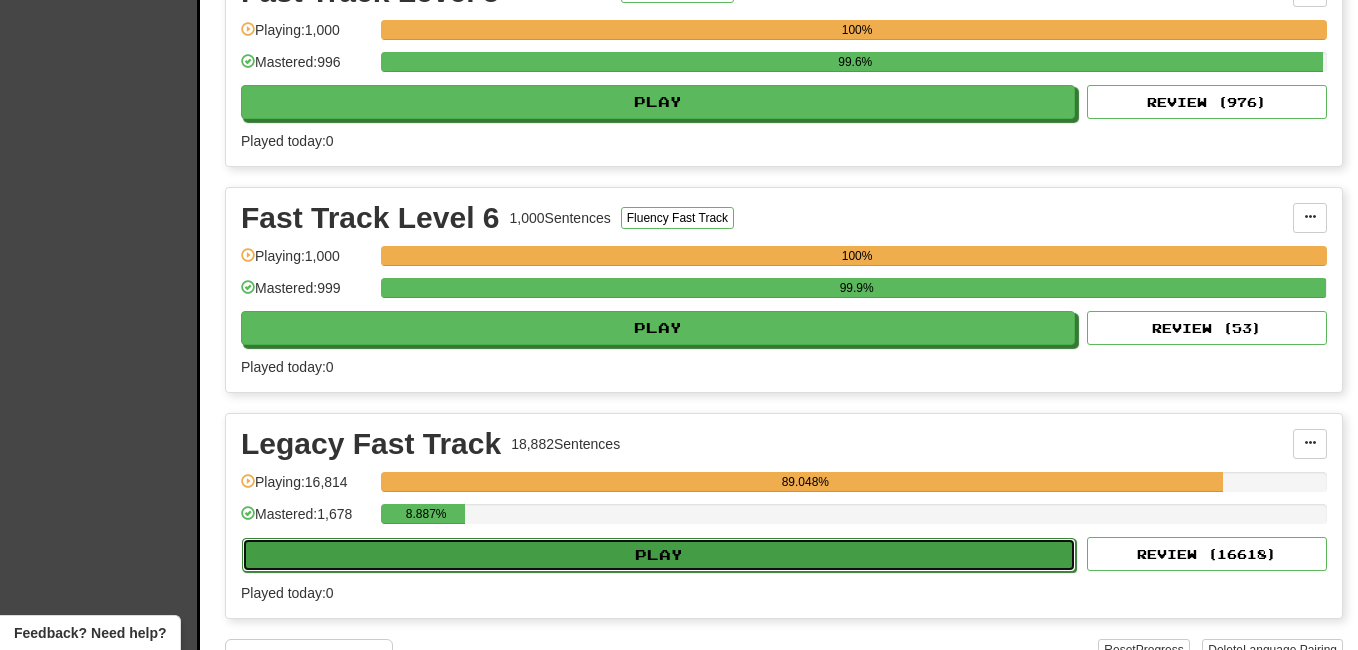 select on "**" 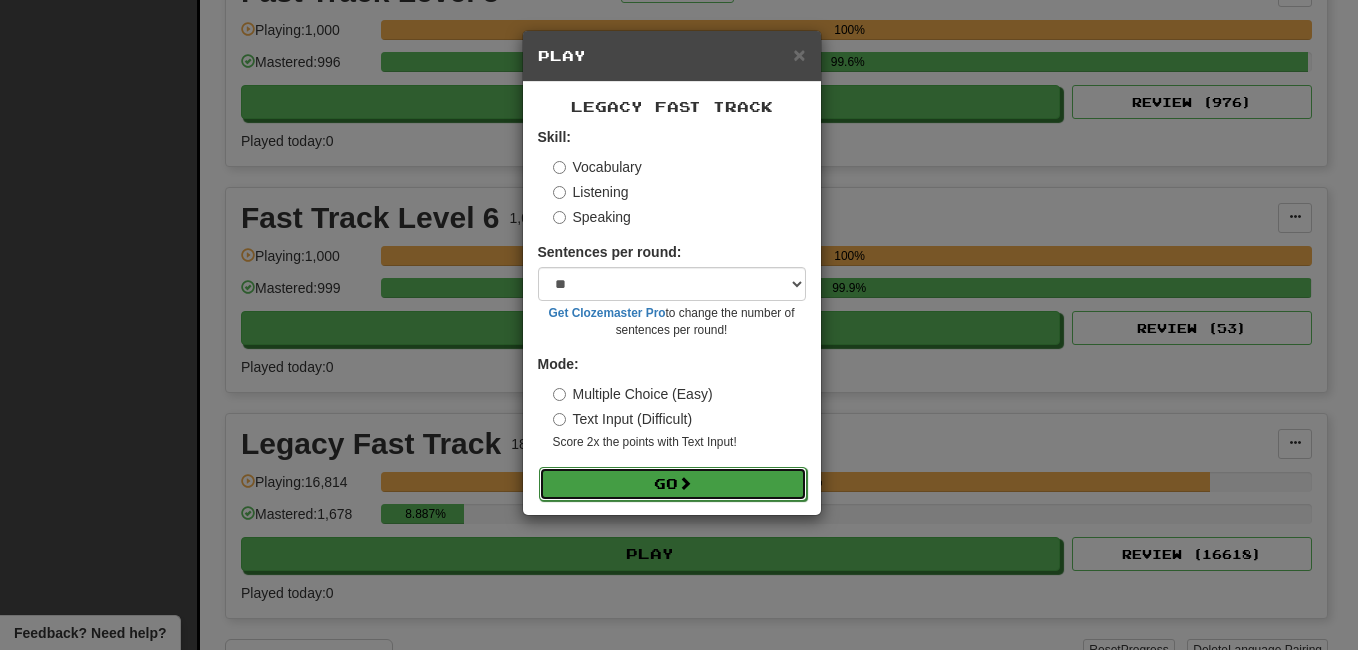 click on "Go" at bounding box center (673, 484) 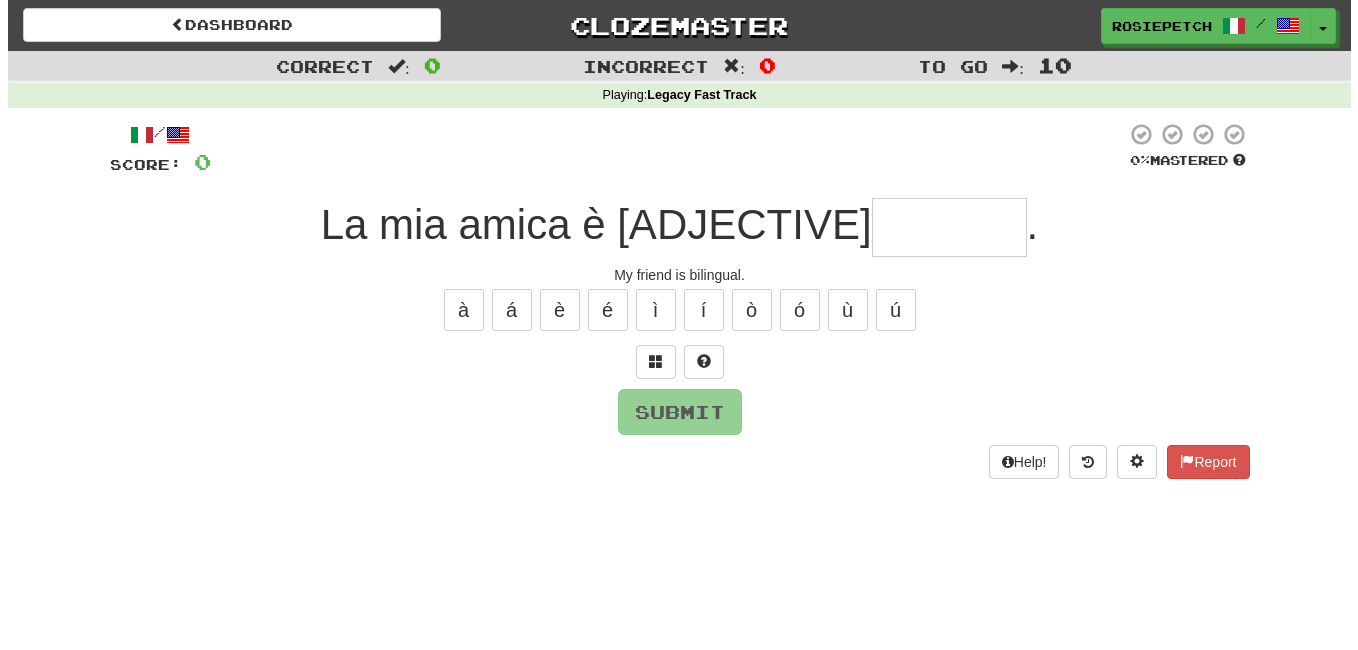 scroll, scrollTop: 0, scrollLeft: 0, axis: both 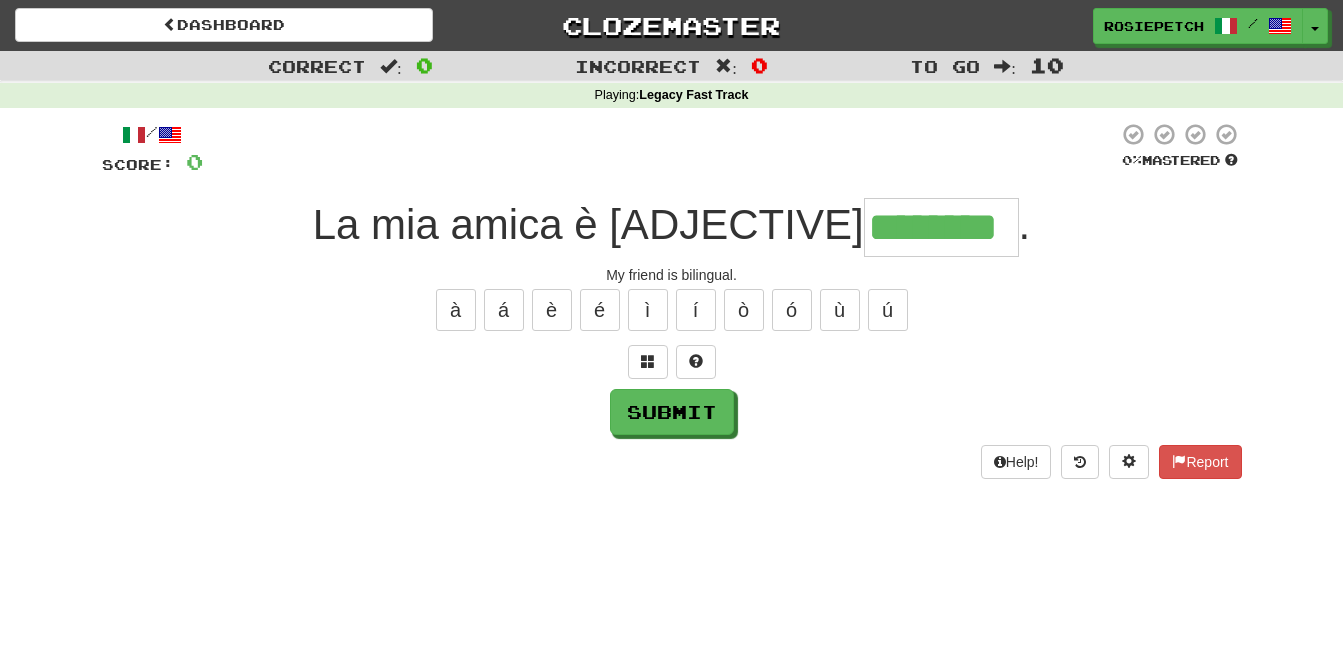 type on "********" 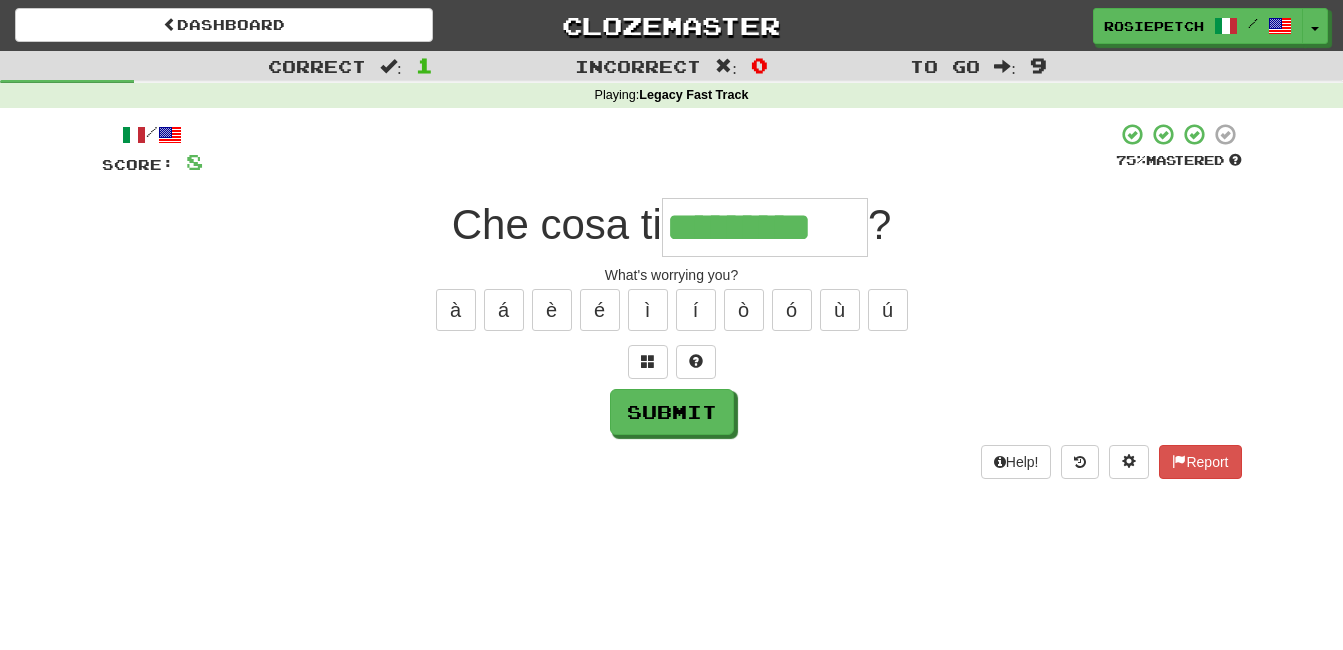 type on "*********" 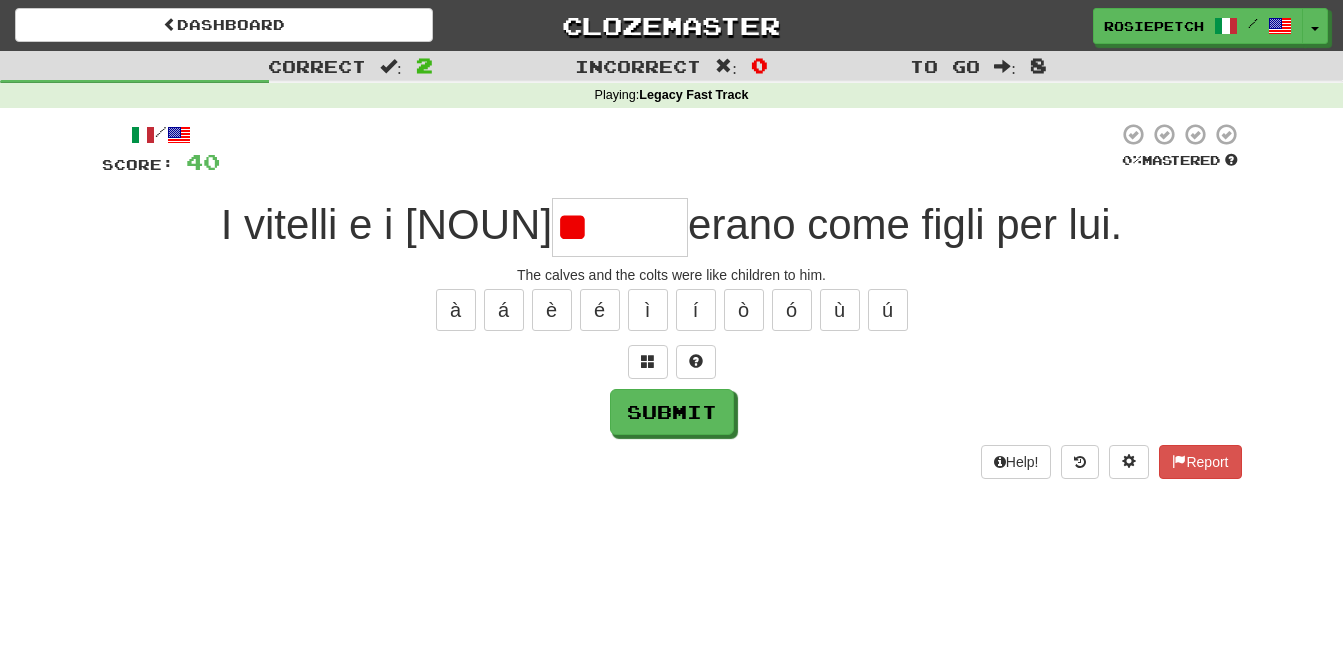 type on "*" 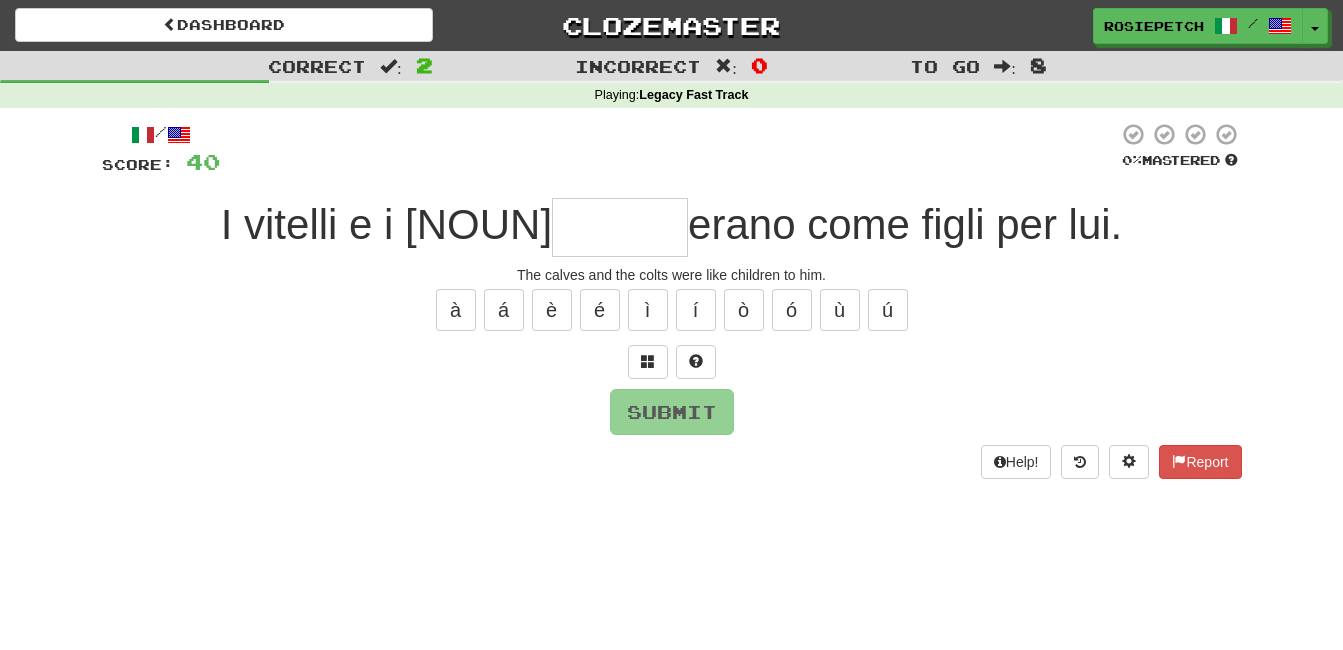 type on "*******" 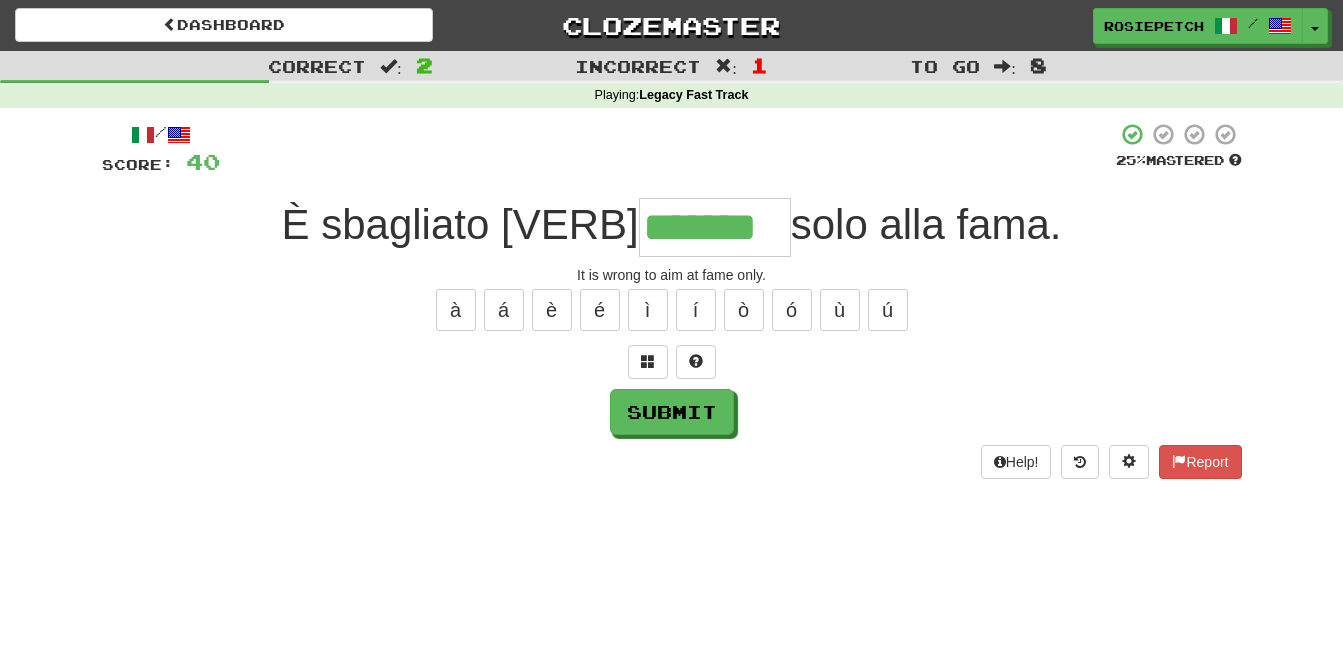 type on "*******" 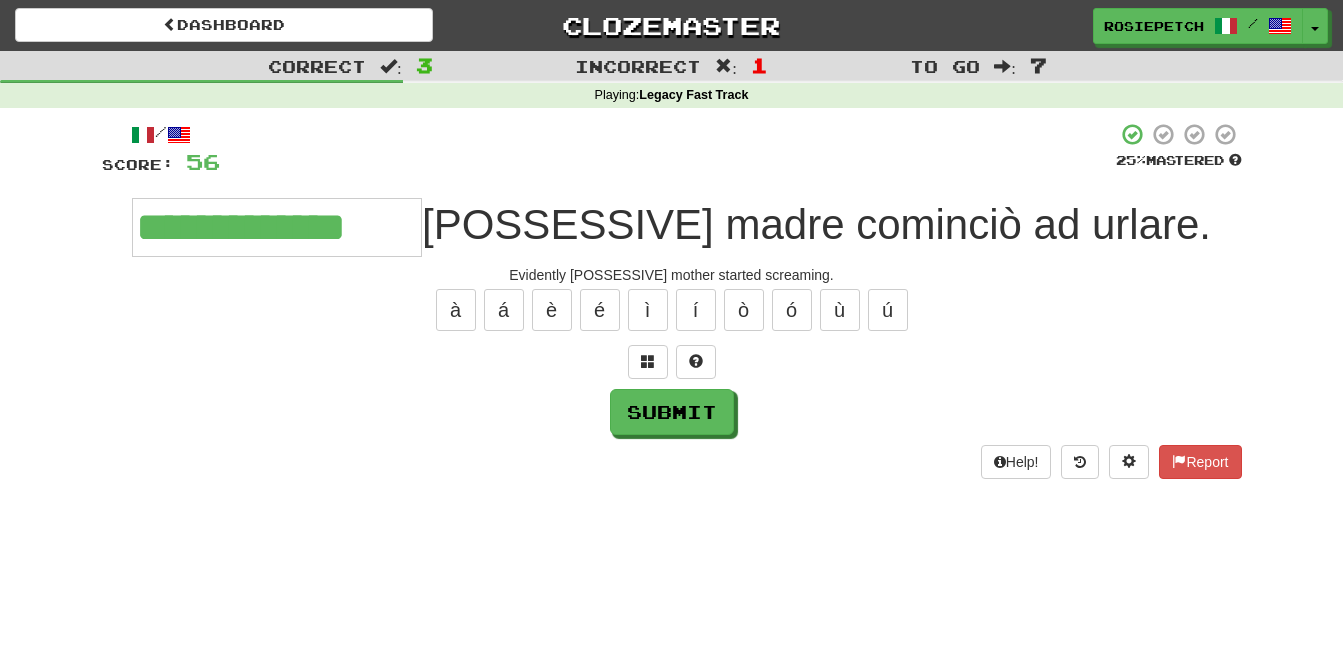 type on "**********" 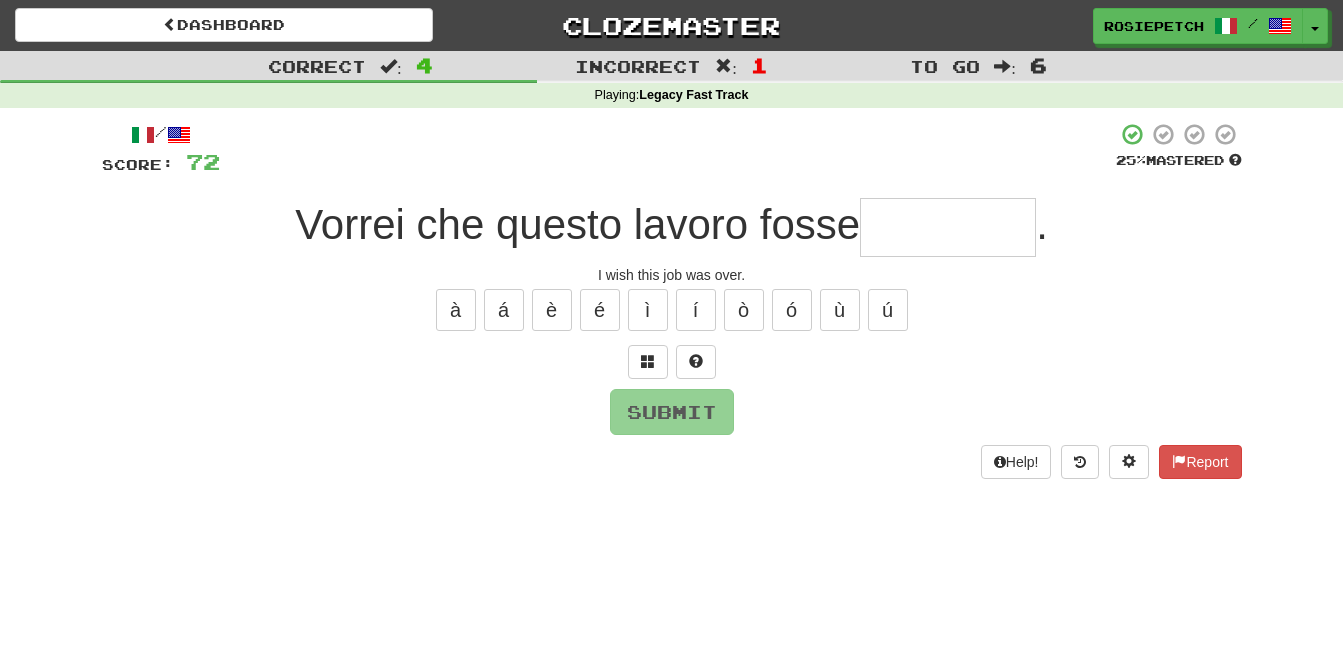 type on "*" 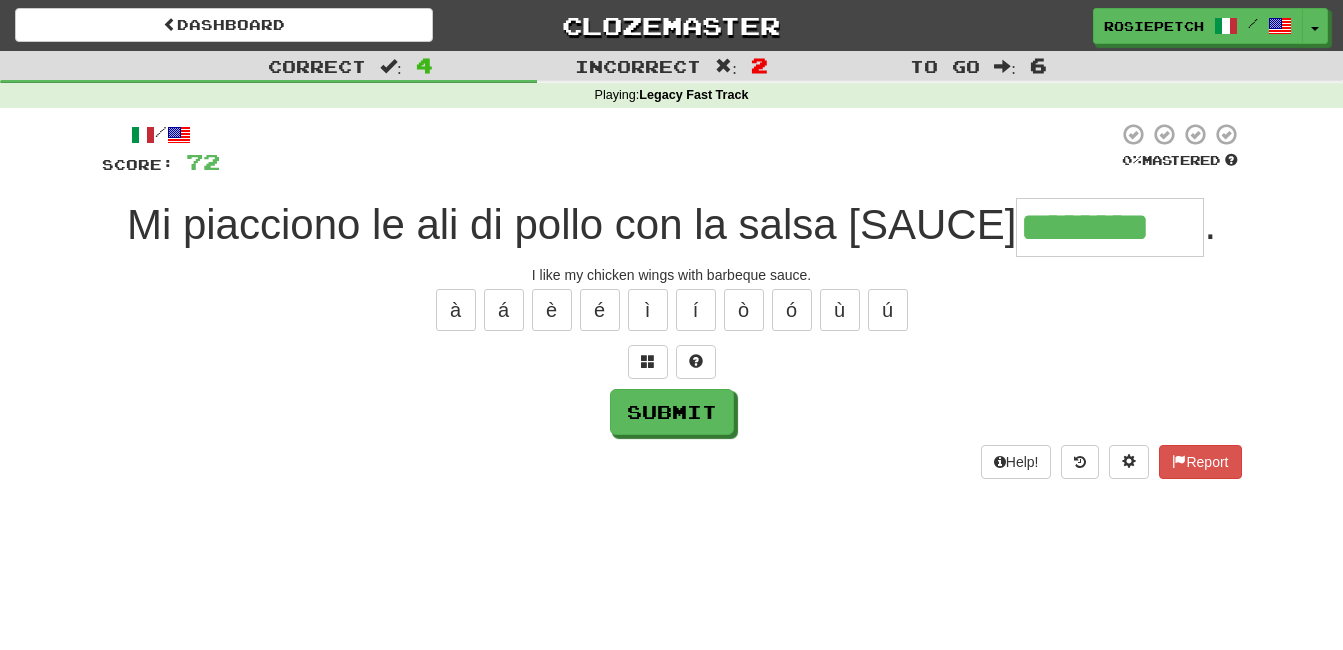 type on "********" 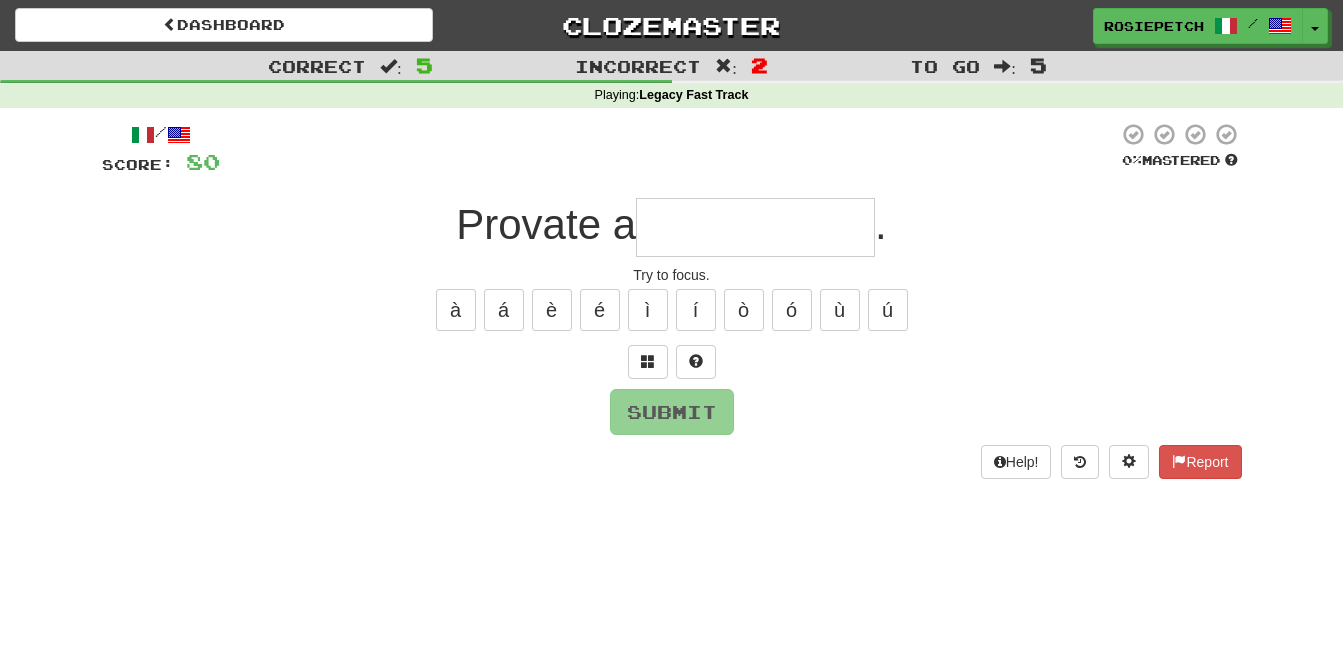 type on "*" 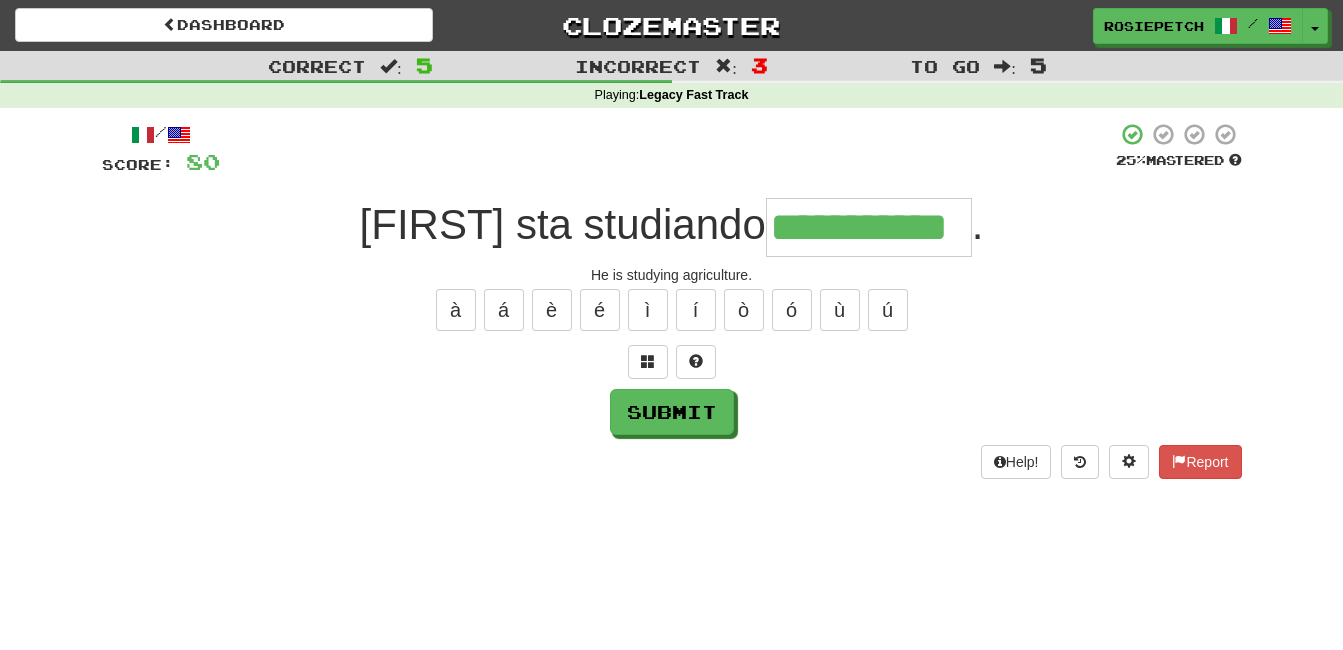 type on "**********" 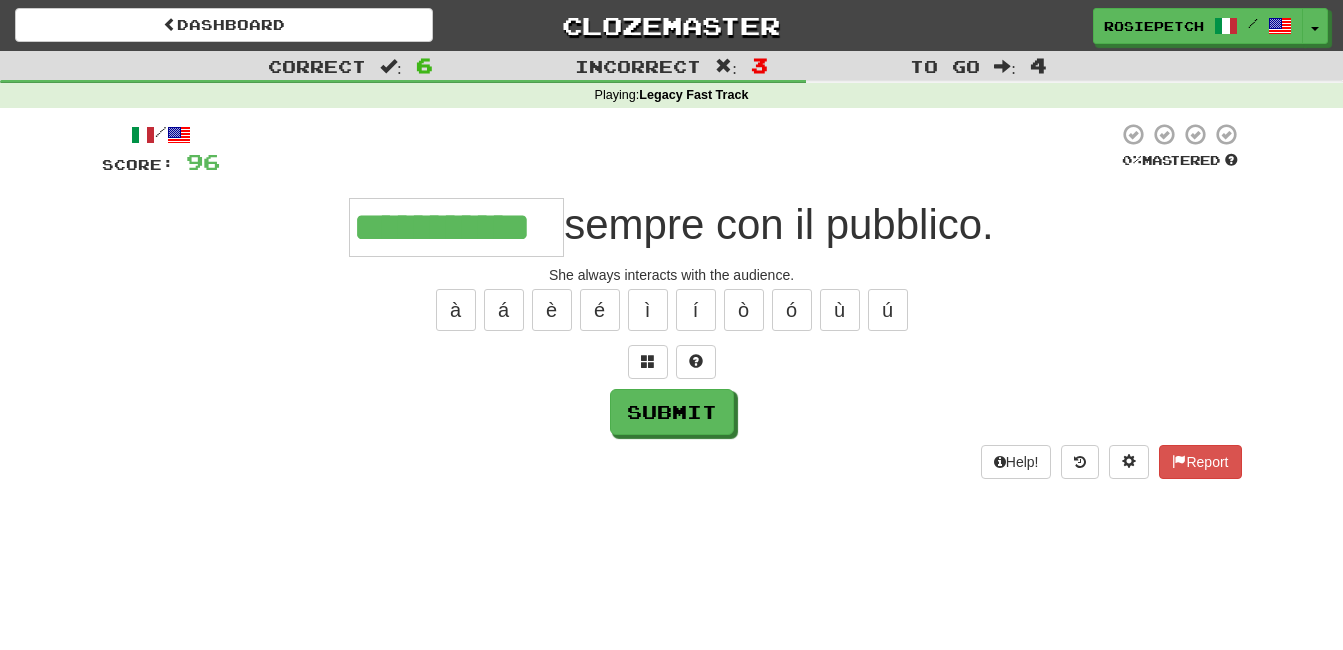 type on "**********" 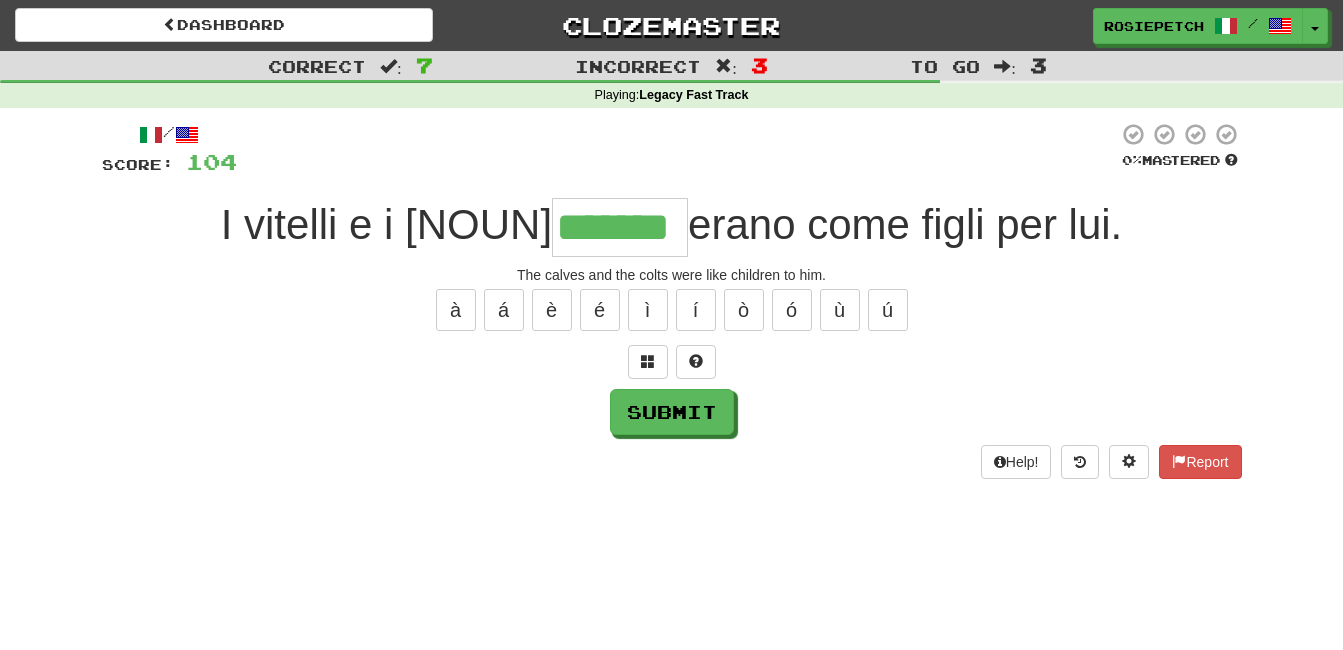 type on "*******" 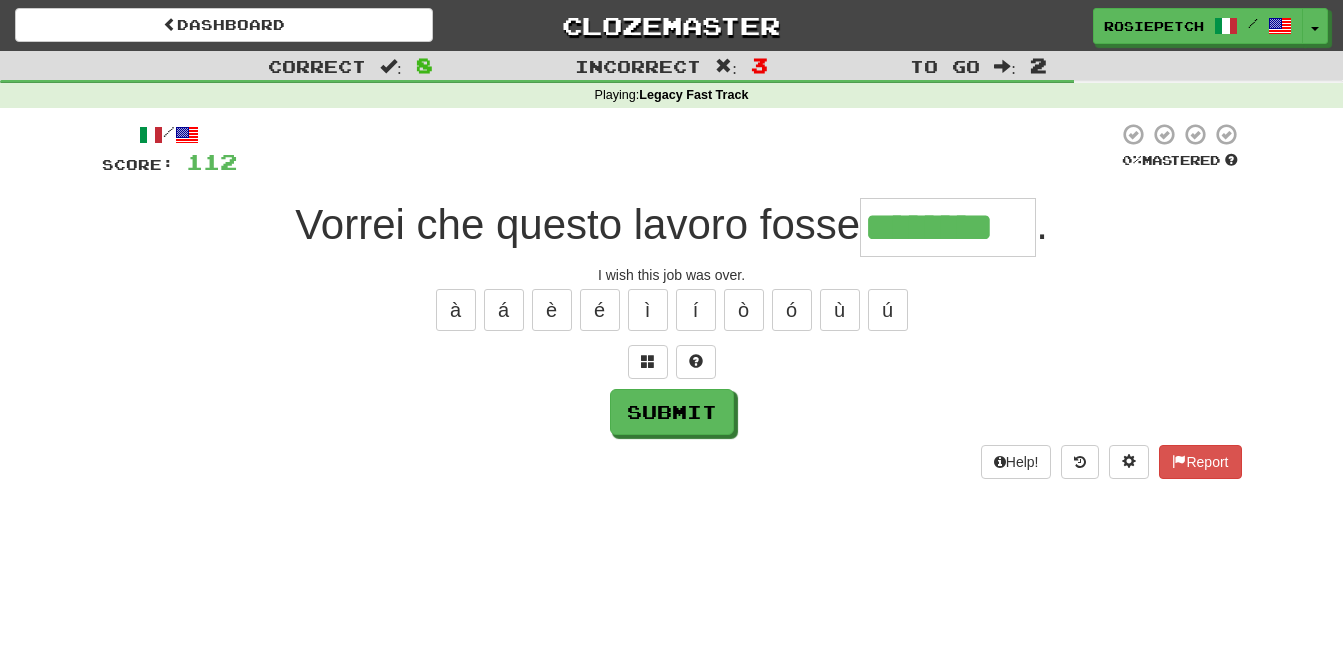 type on "********" 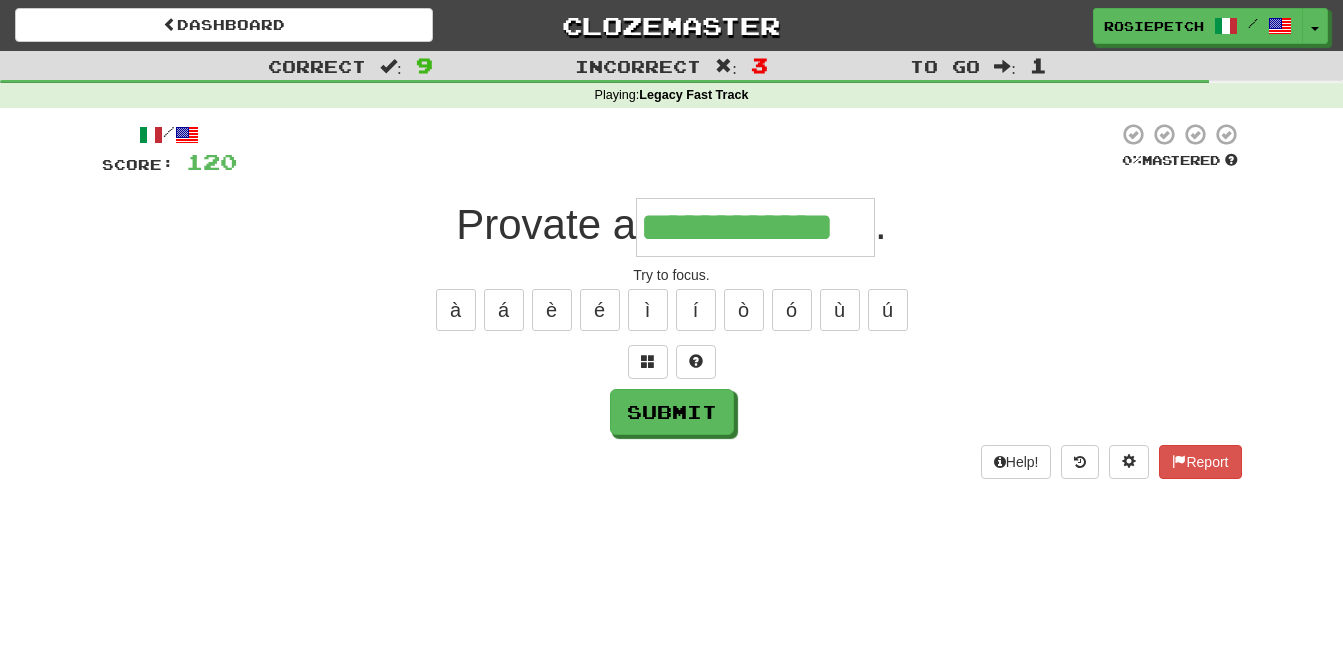 type on "**********" 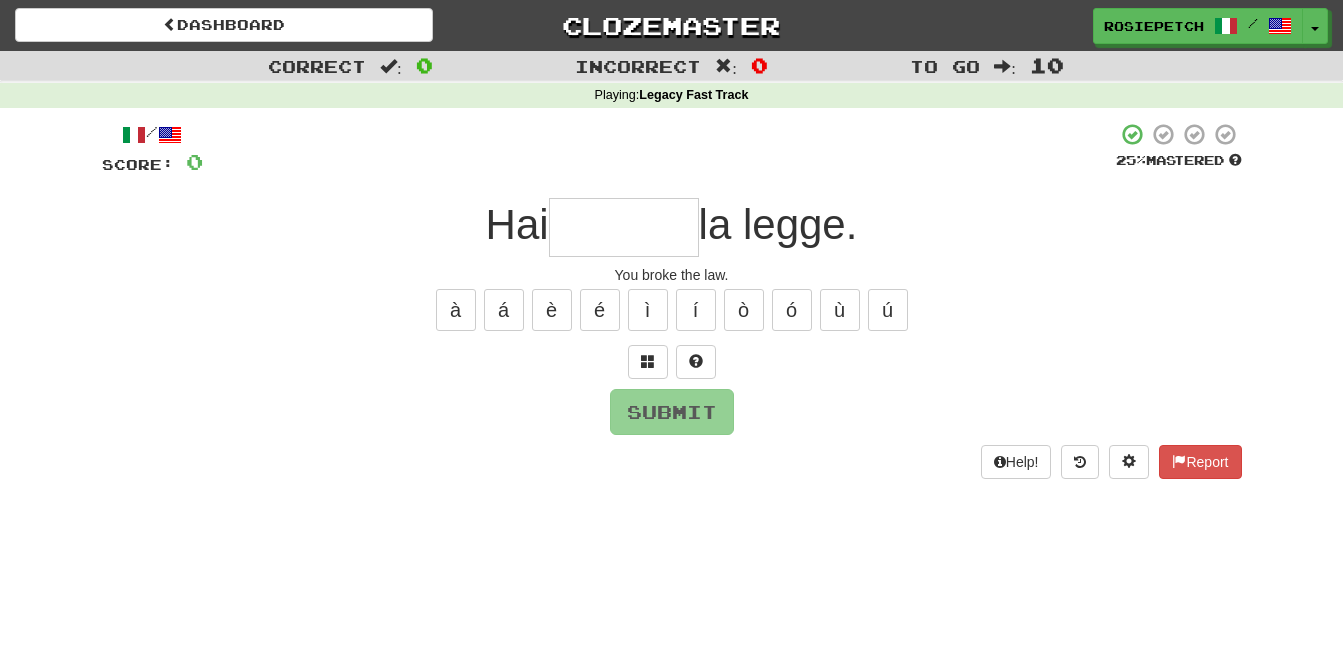 type on "*" 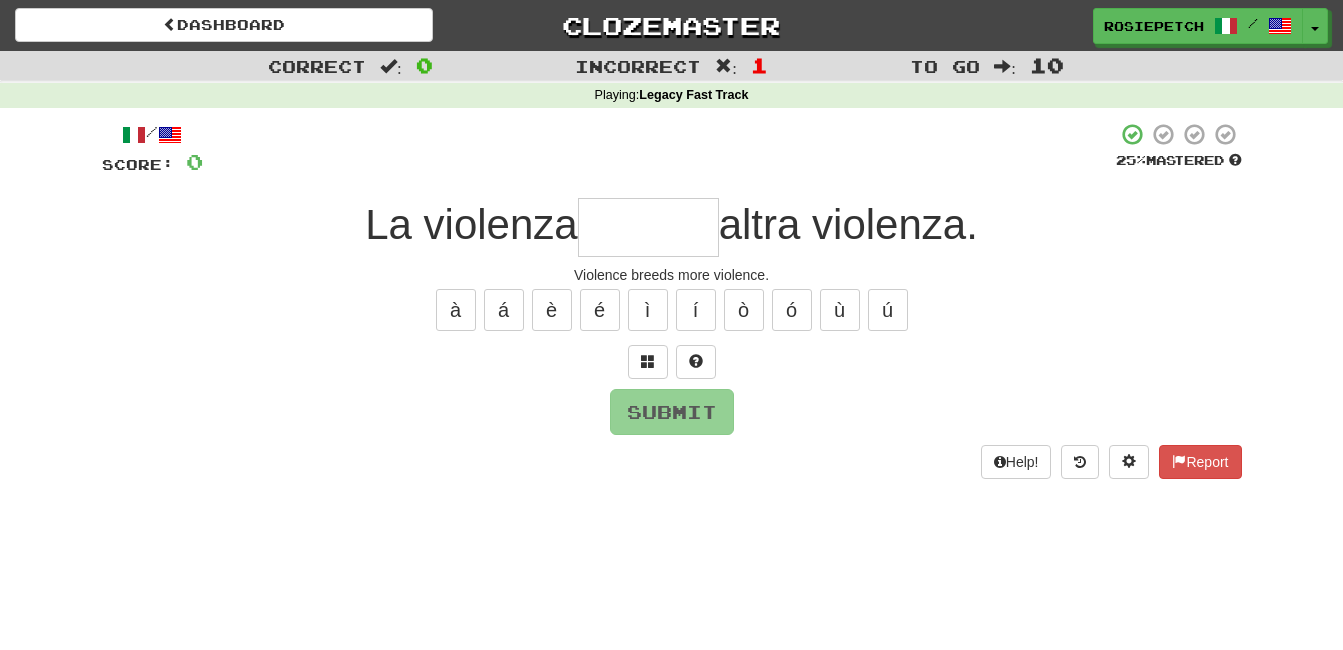 type on "*" 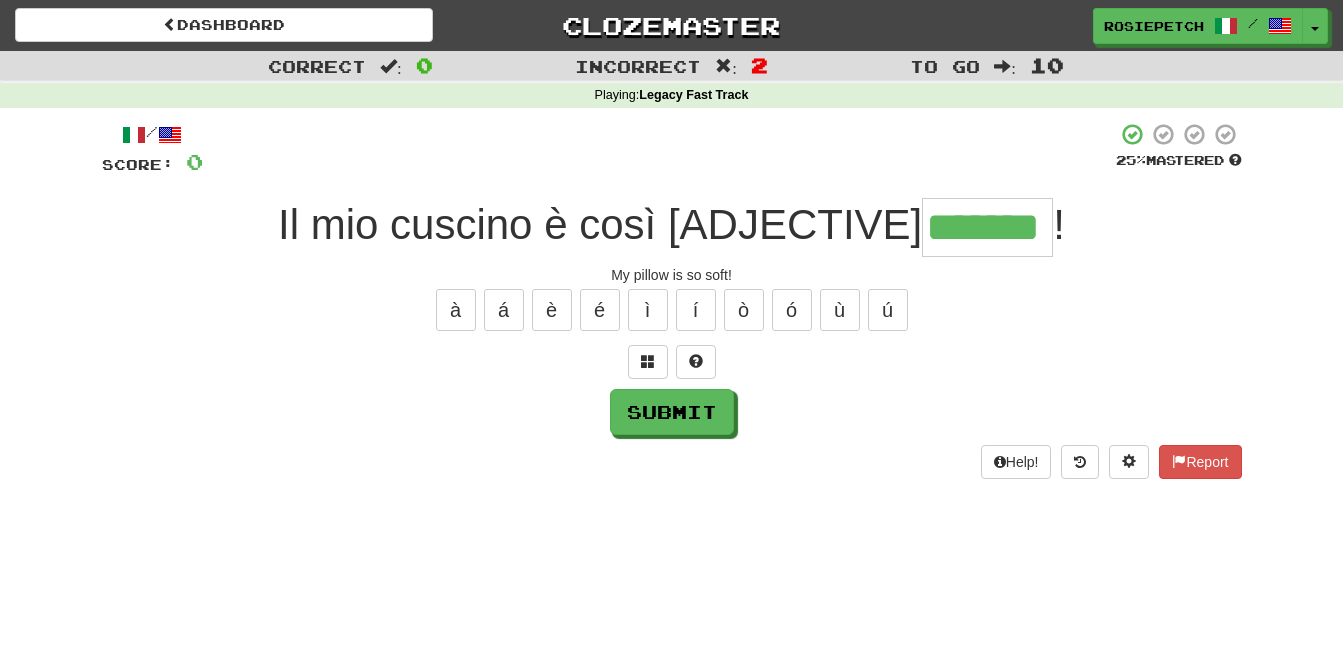 type on "*******" 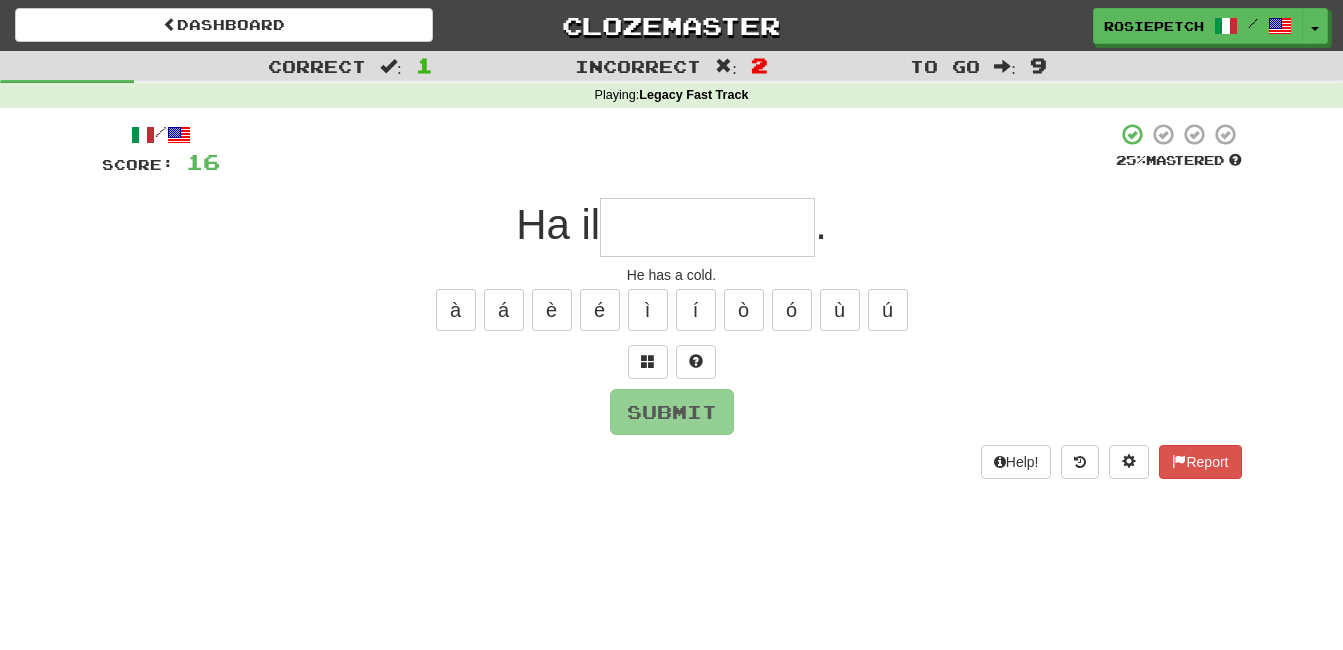 type on "*" 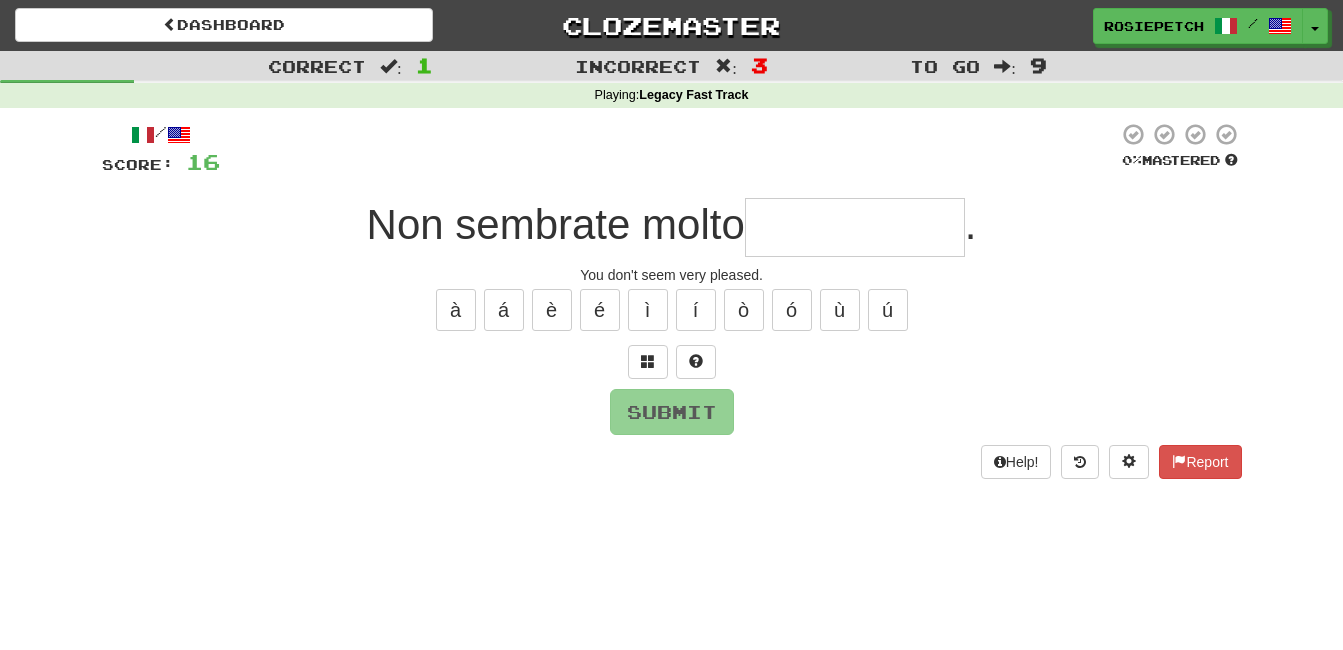type on "*" 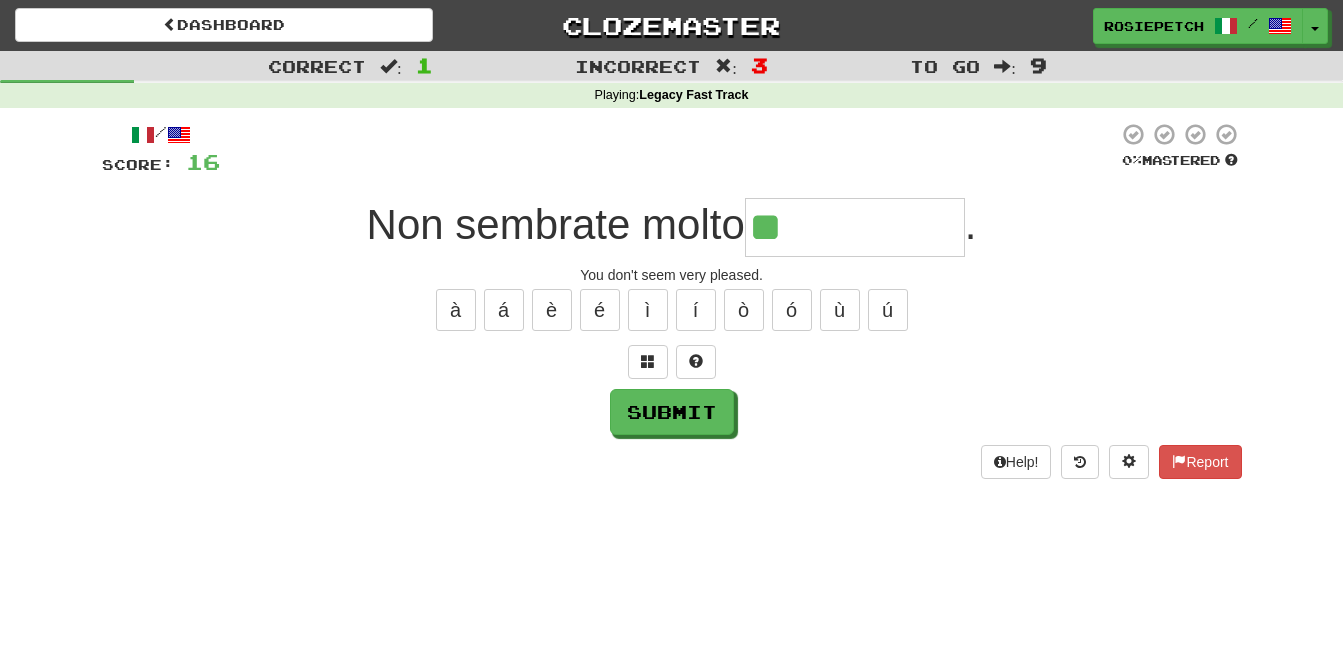 type on "**********" 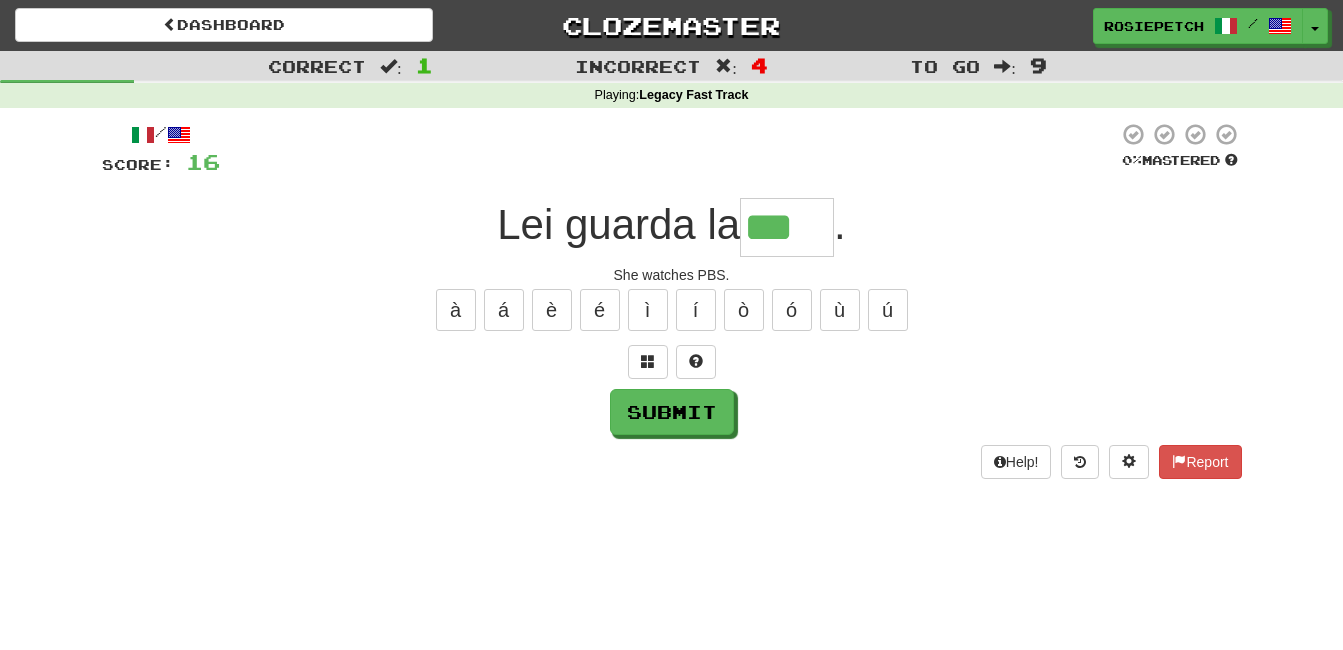 type on "***" 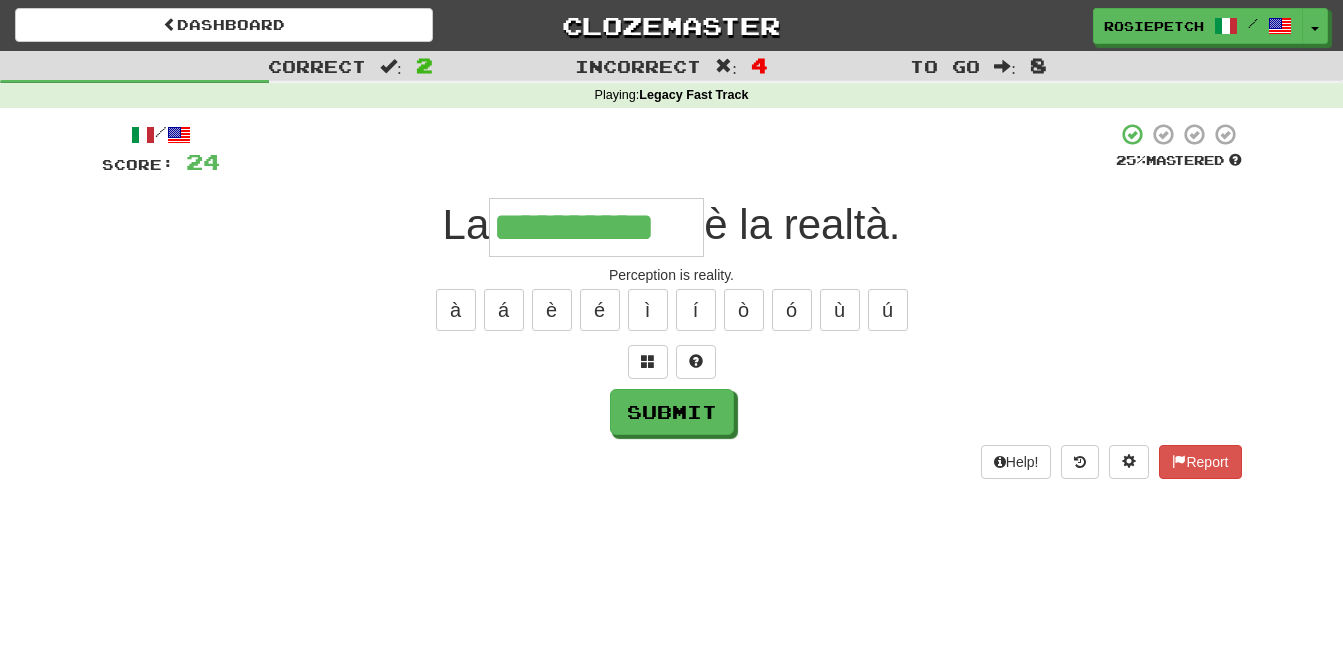 type on "**********" 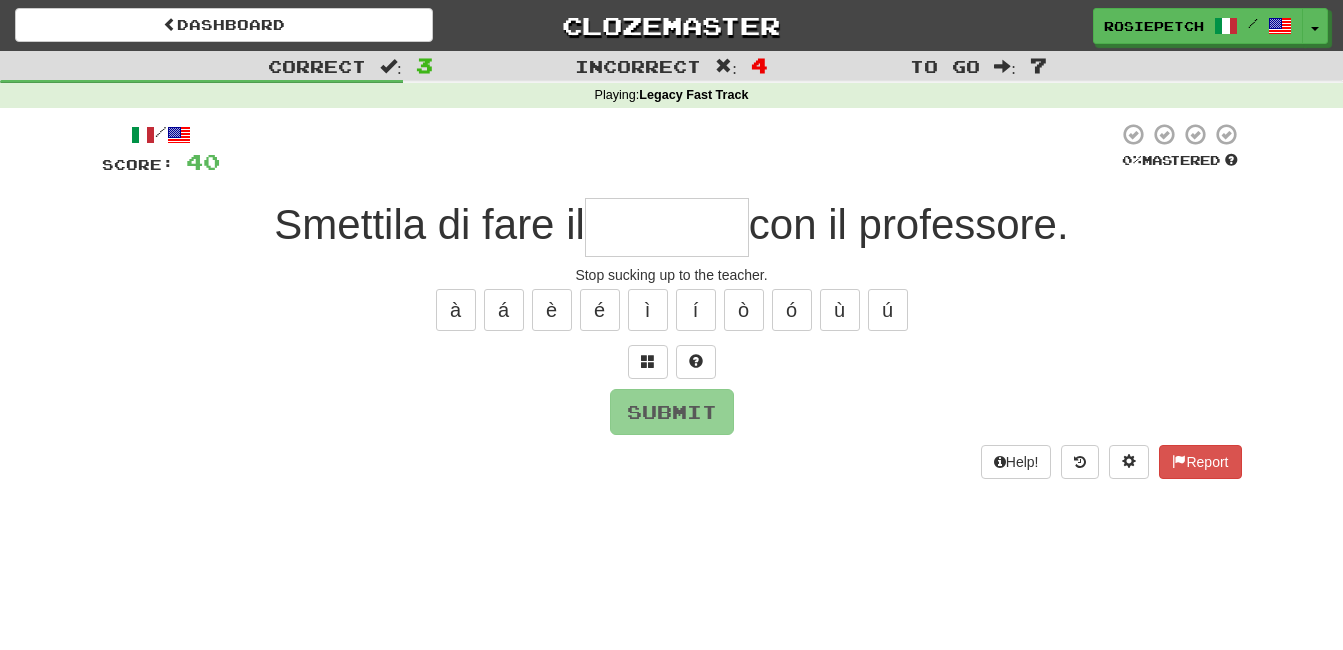 type on "********" 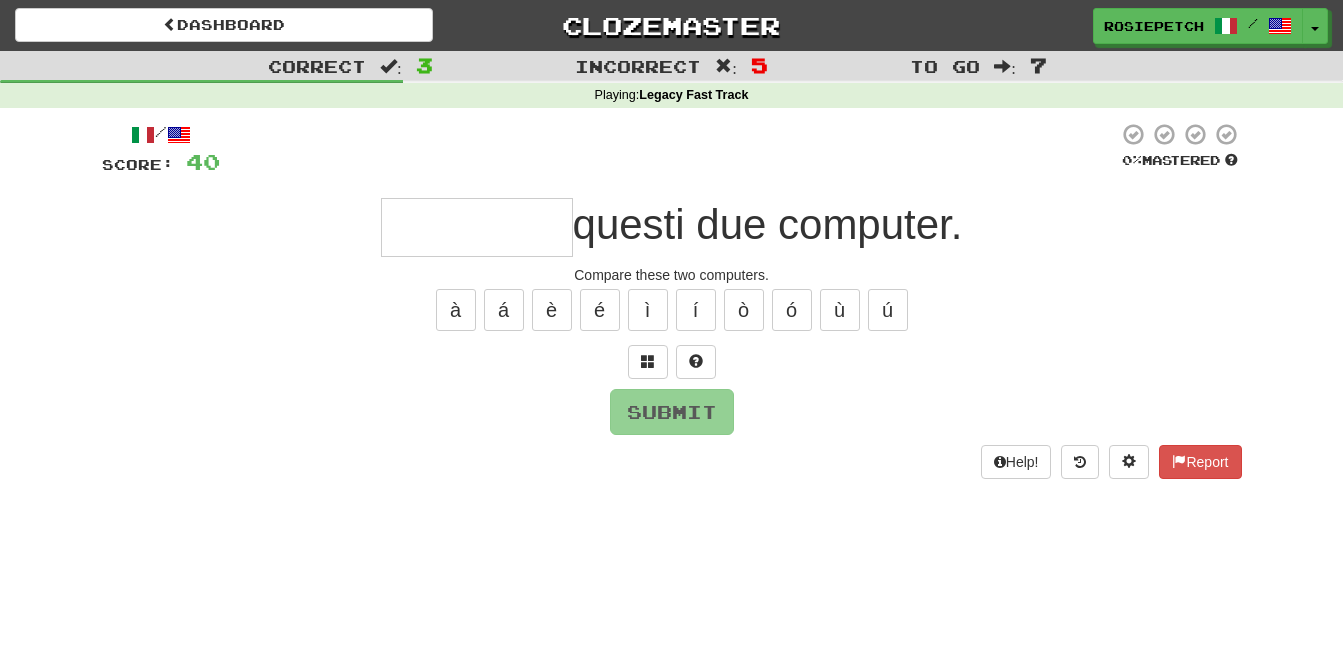 type on "*" 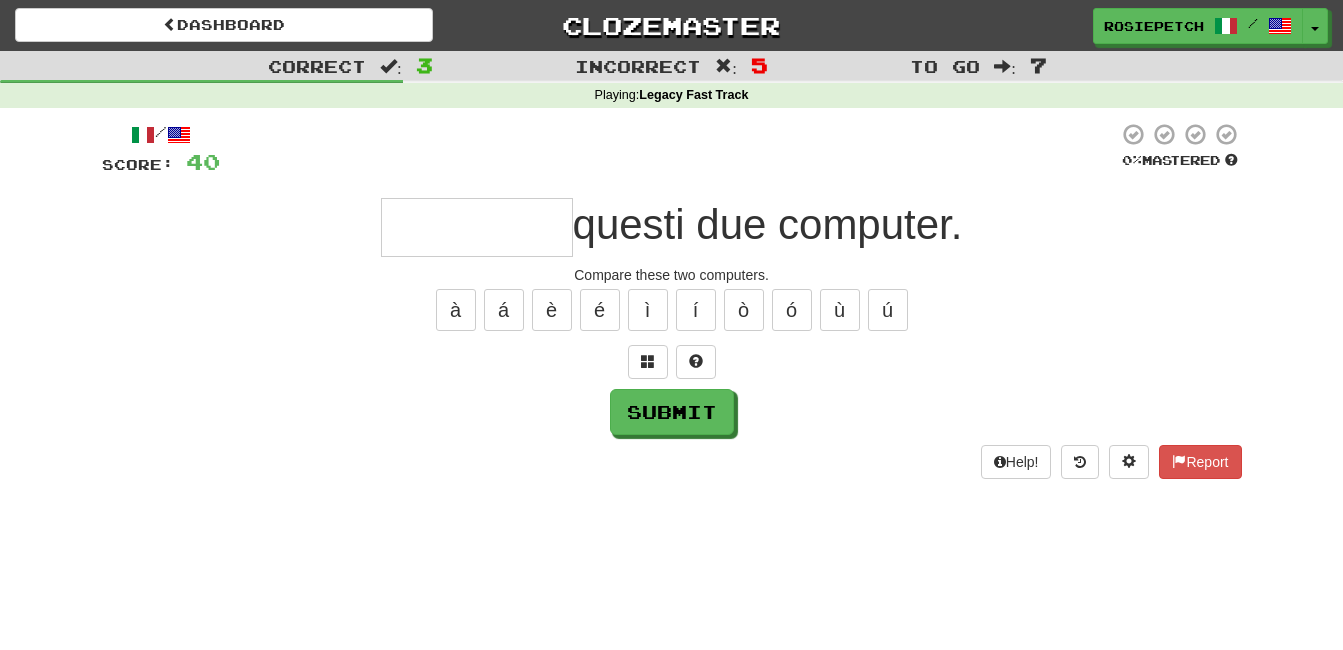 type on "*" 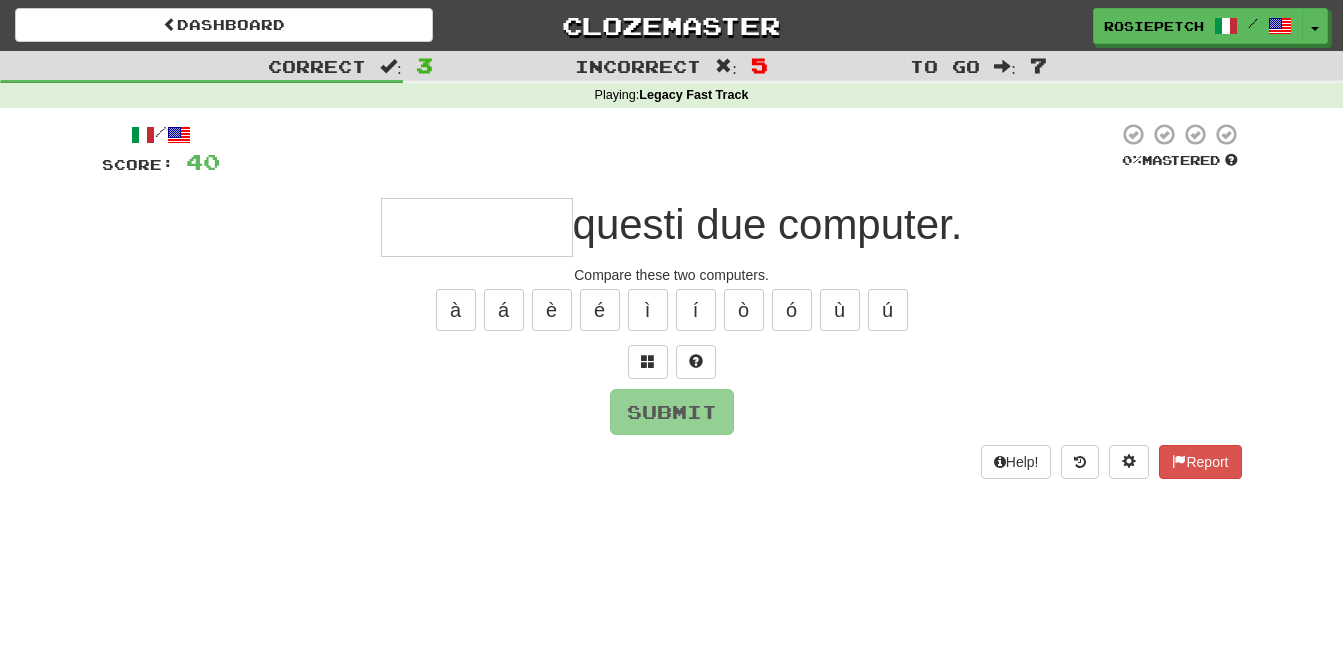 type on "*" 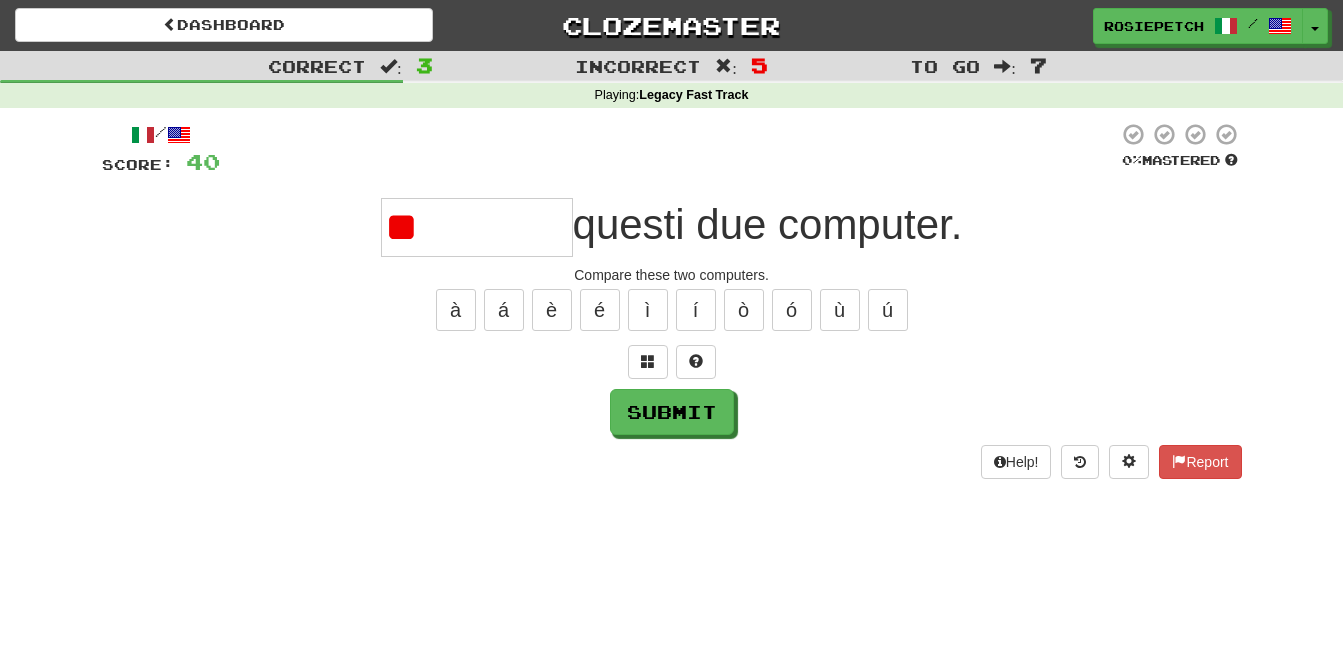 type on "*" 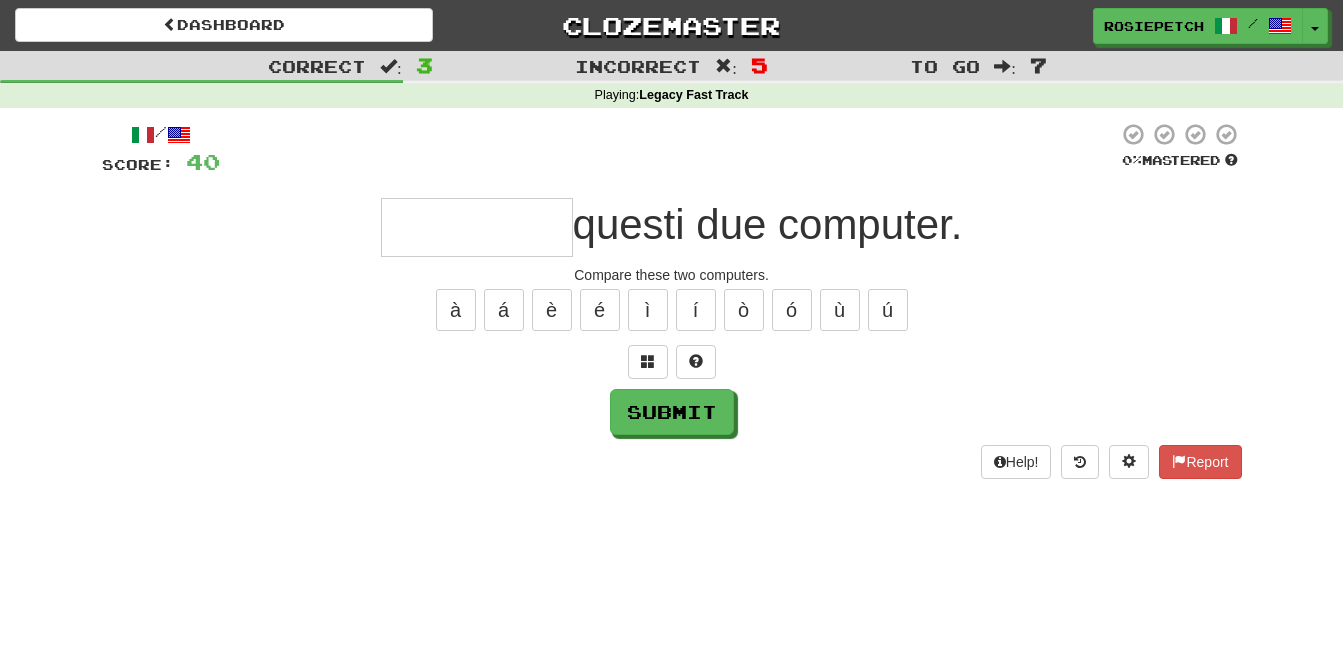 type on "*" 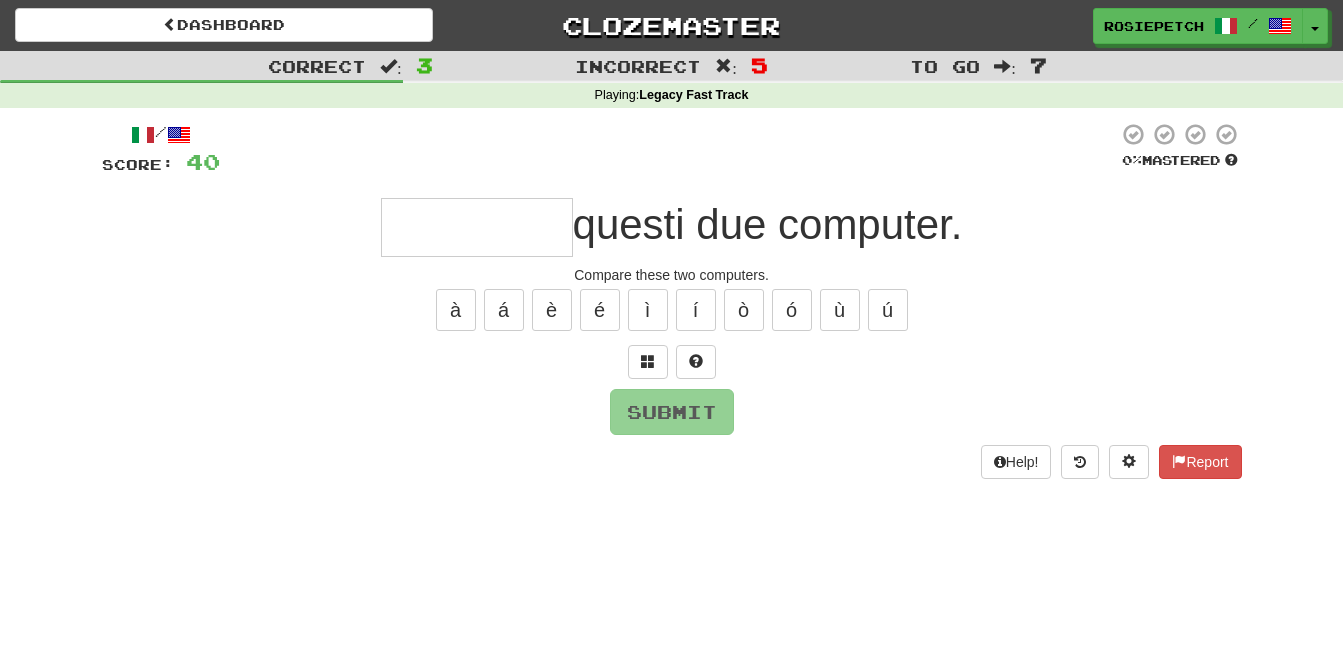 type on "*" 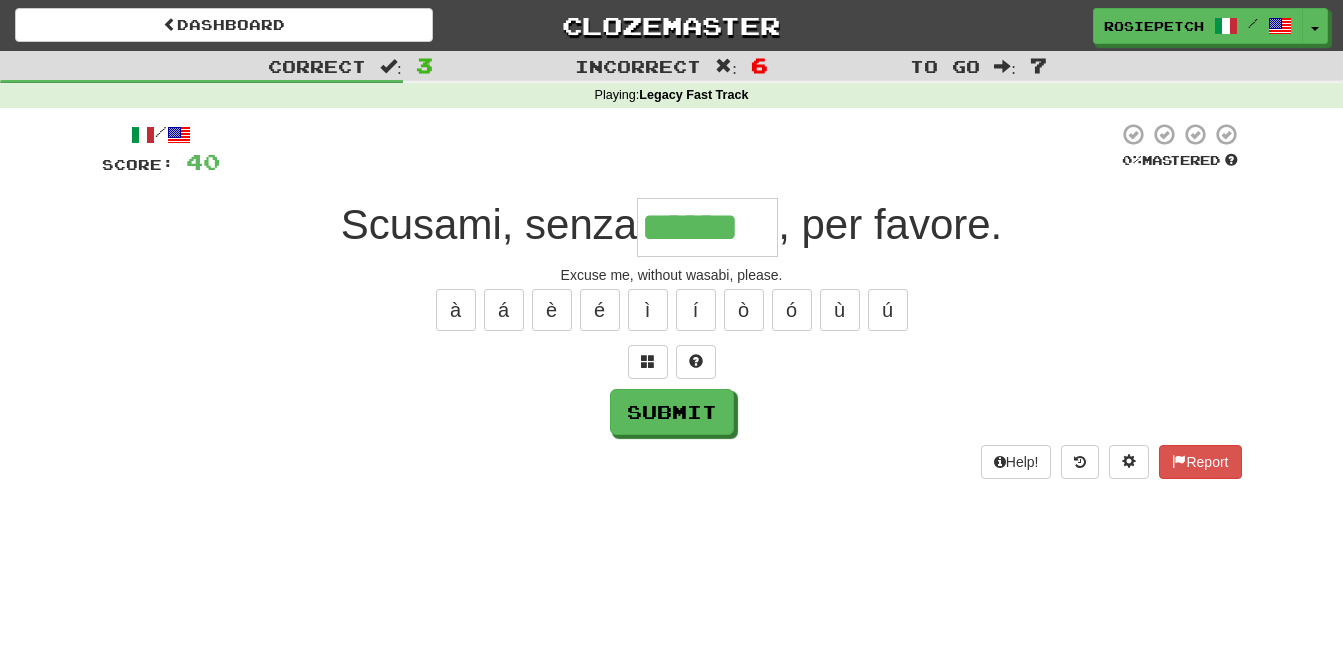 type on "******" 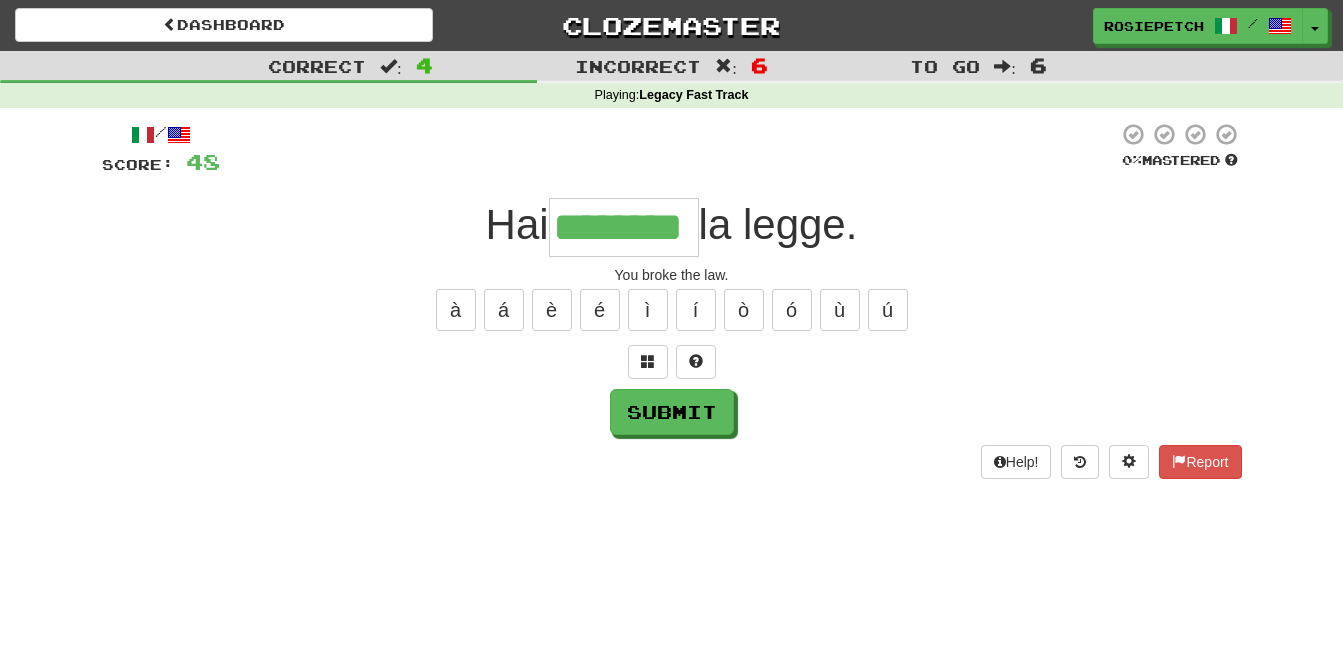 type on "********" 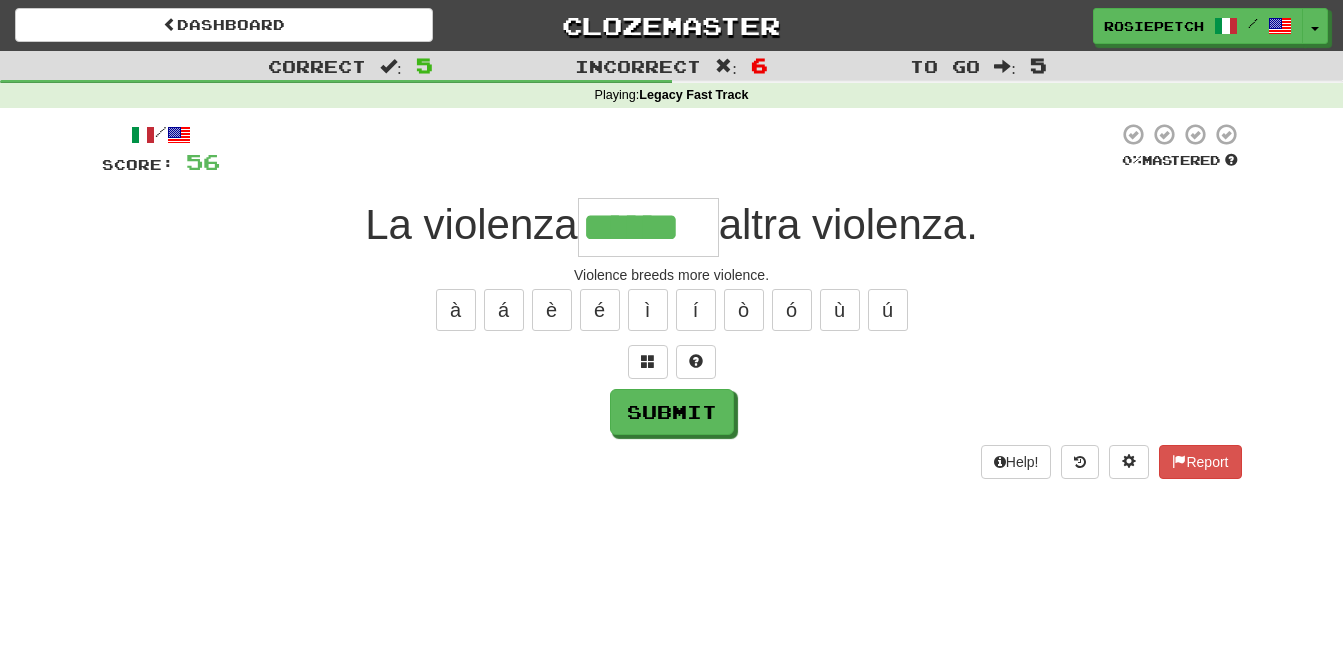 type on "******" 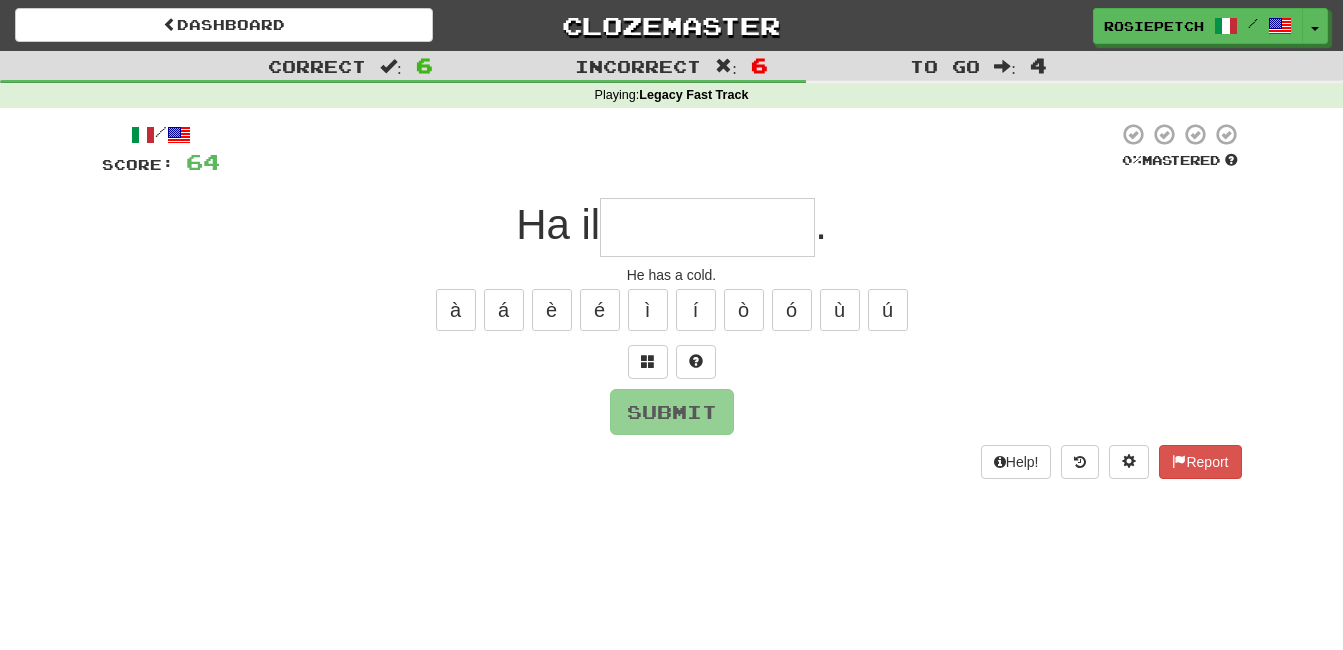 type on "*" 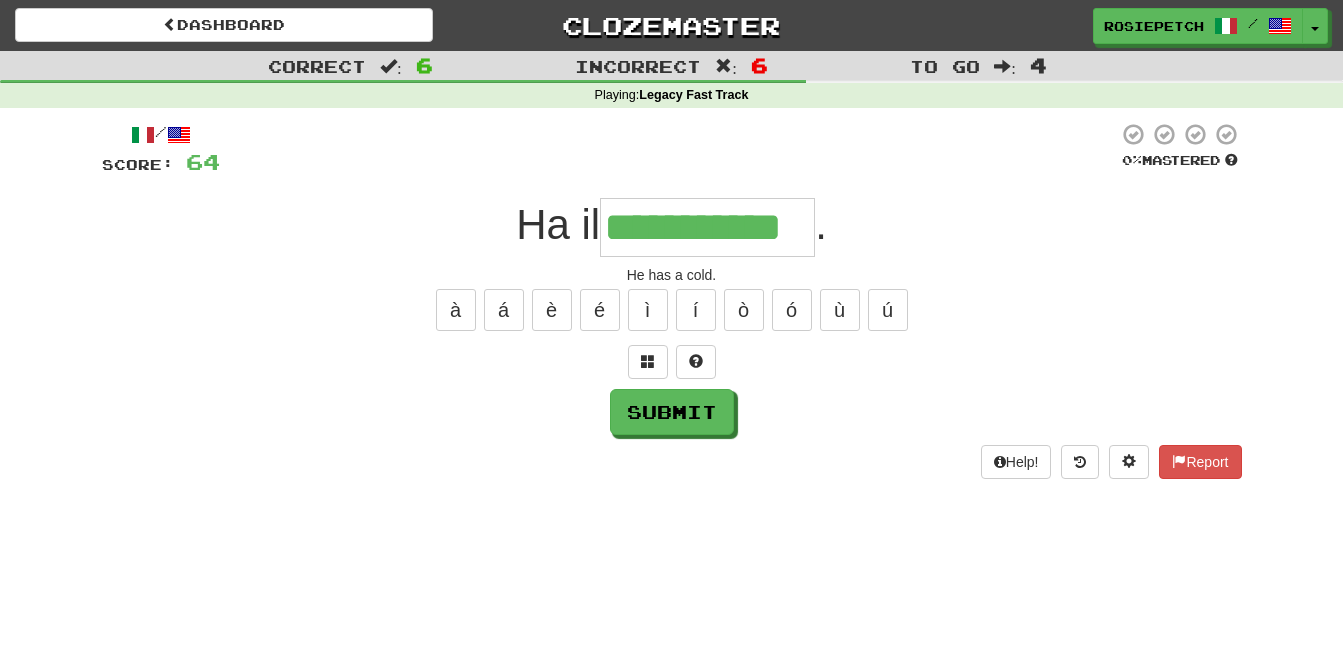 type on "**********" 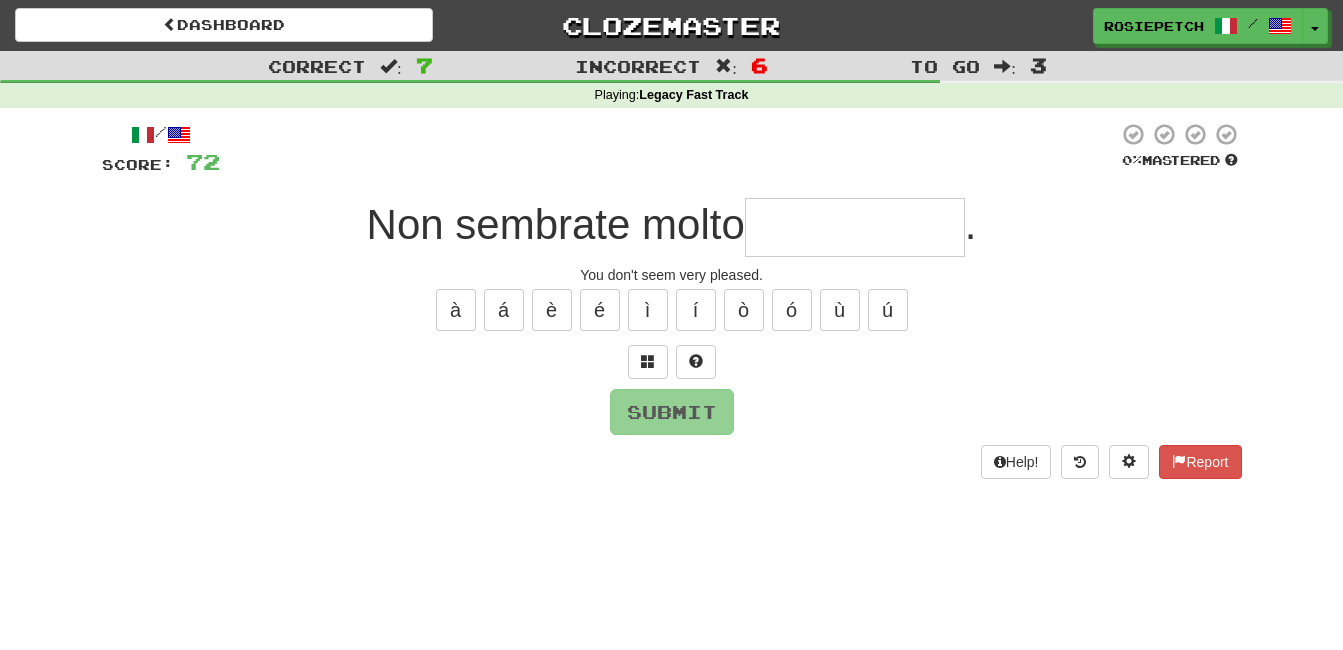 type on "*" 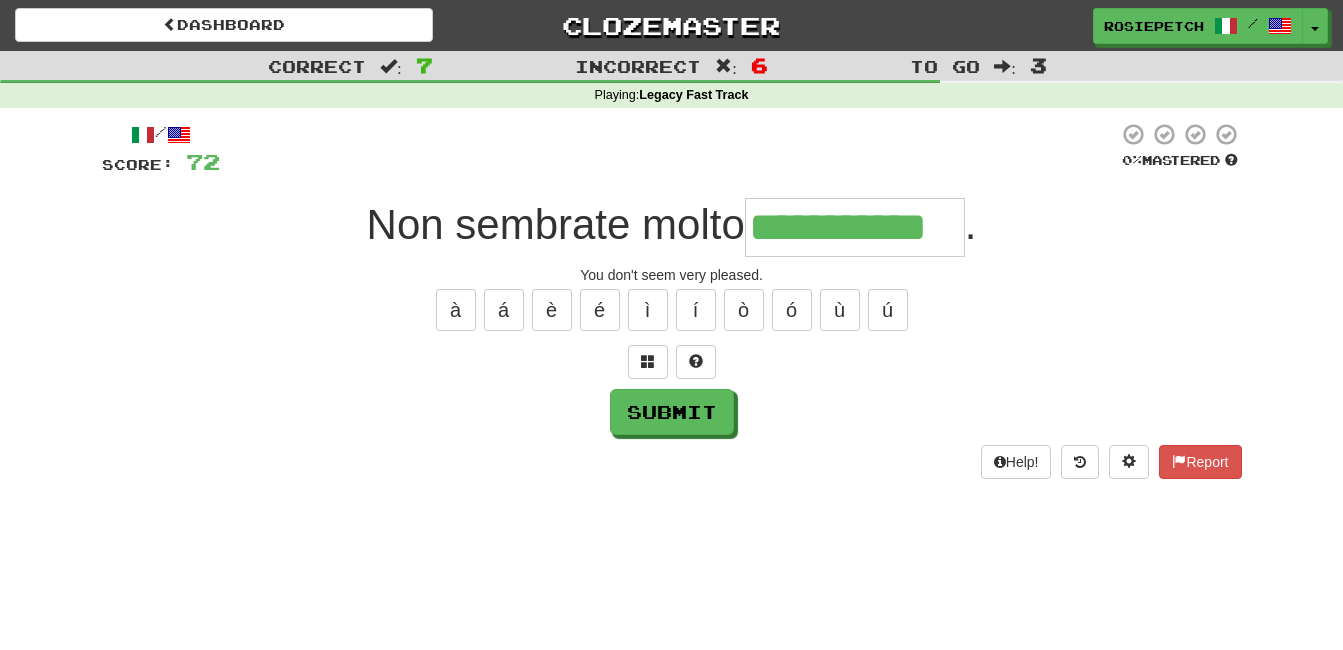 type on "**********" 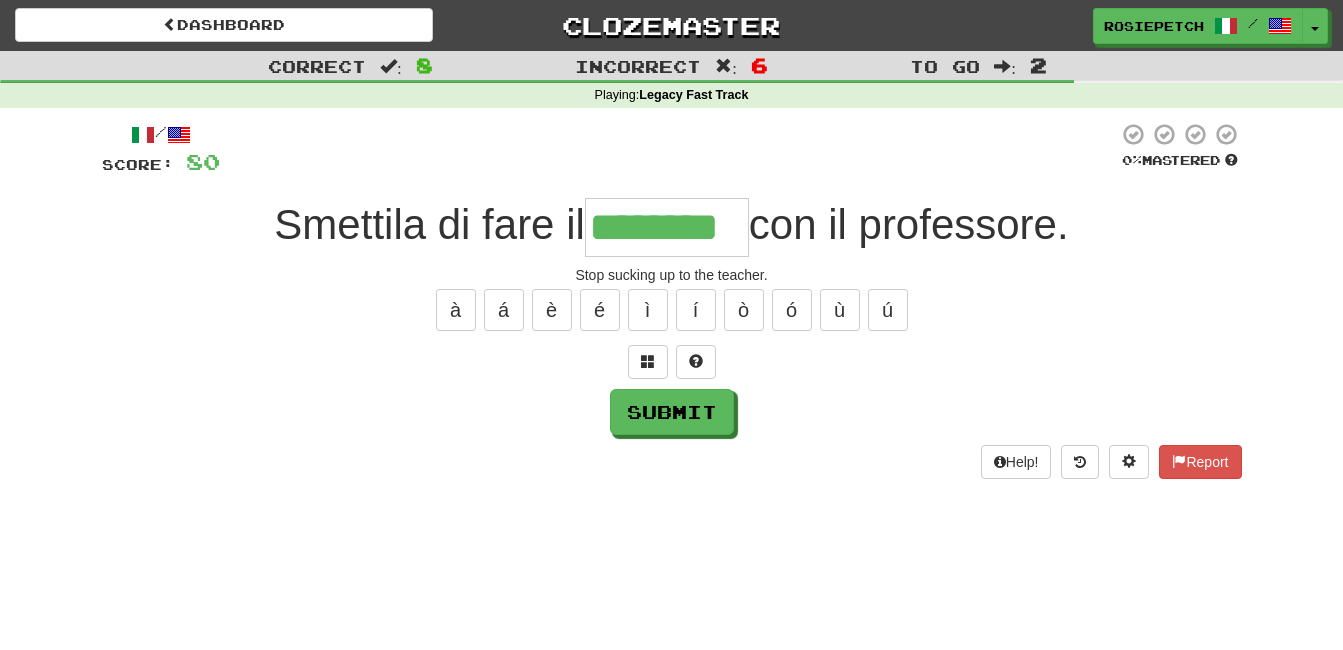 type on "********" 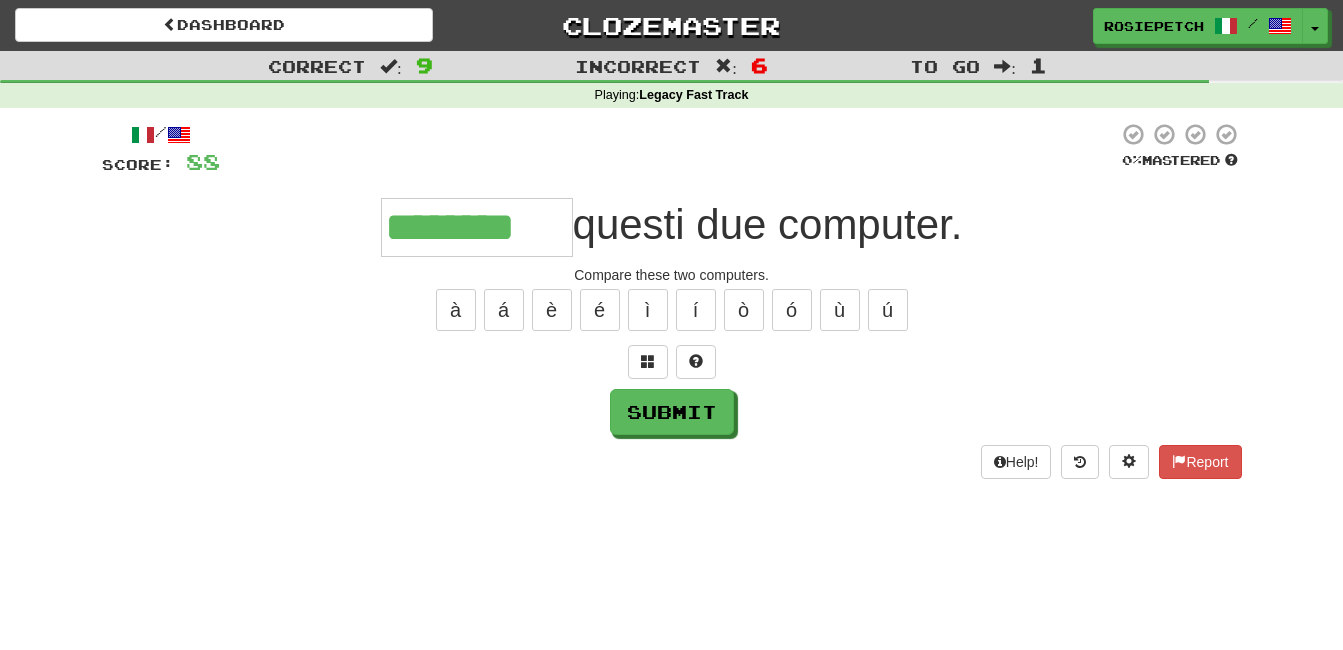 type on "********" 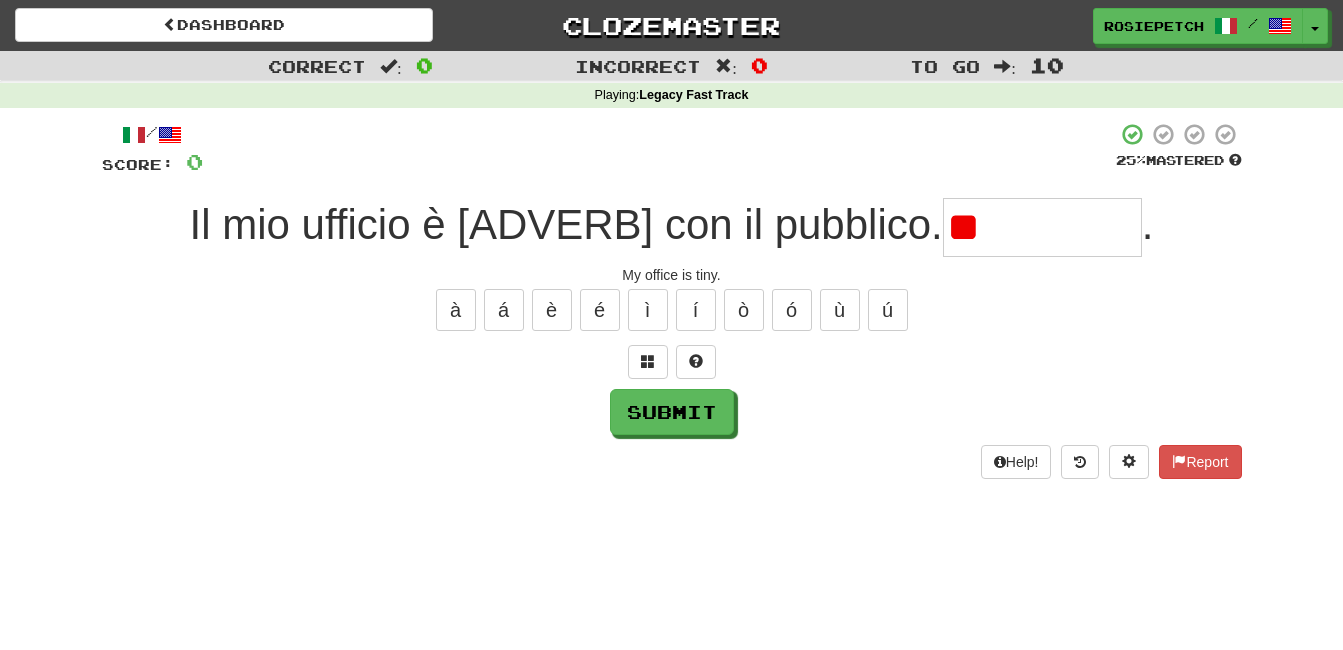 type on "*" 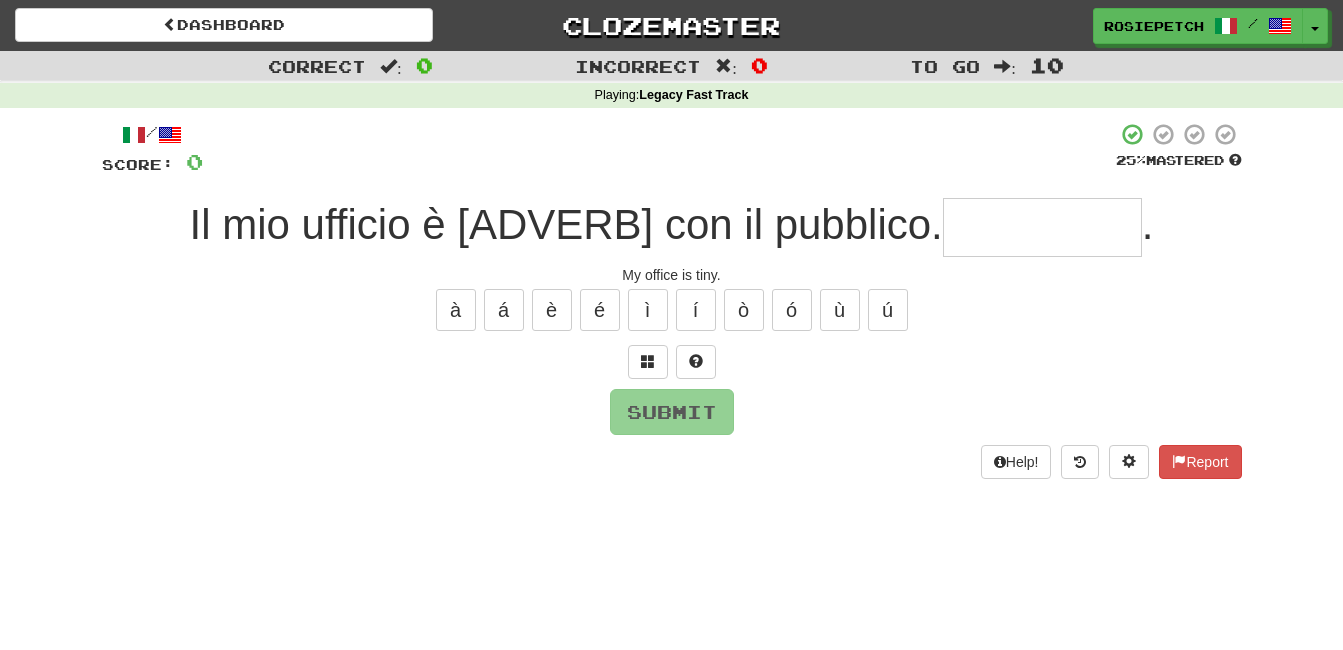 type on "*********" 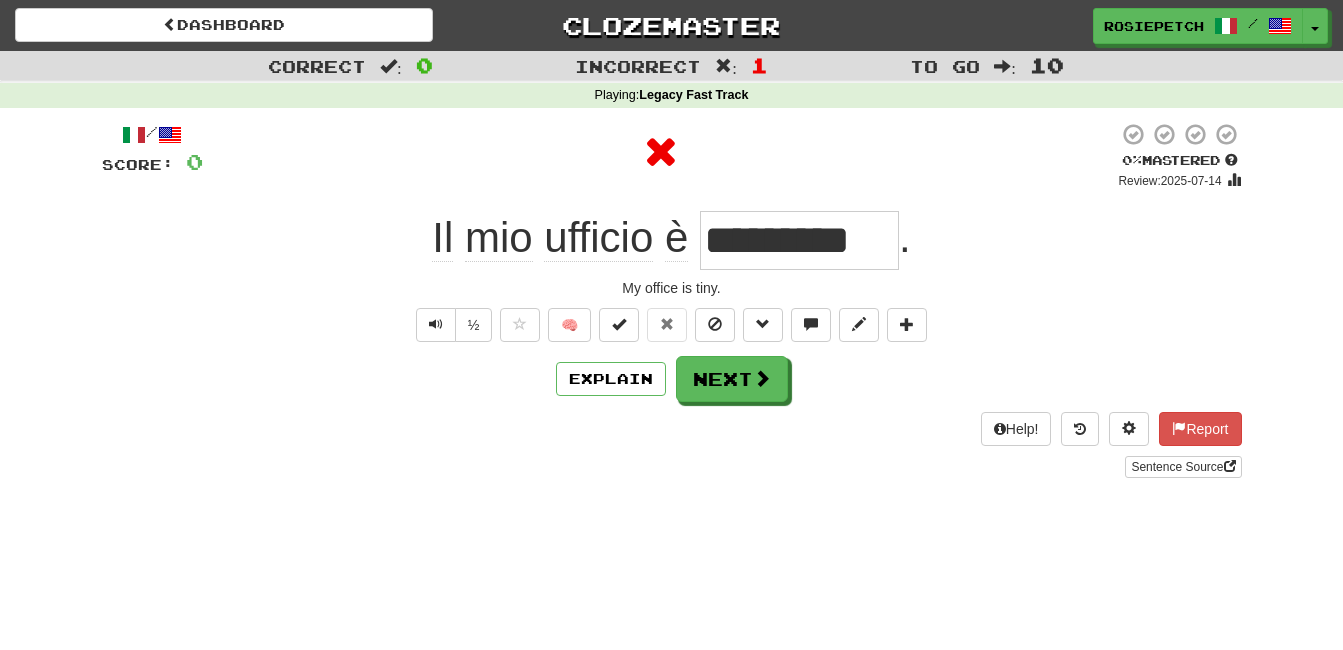 type 